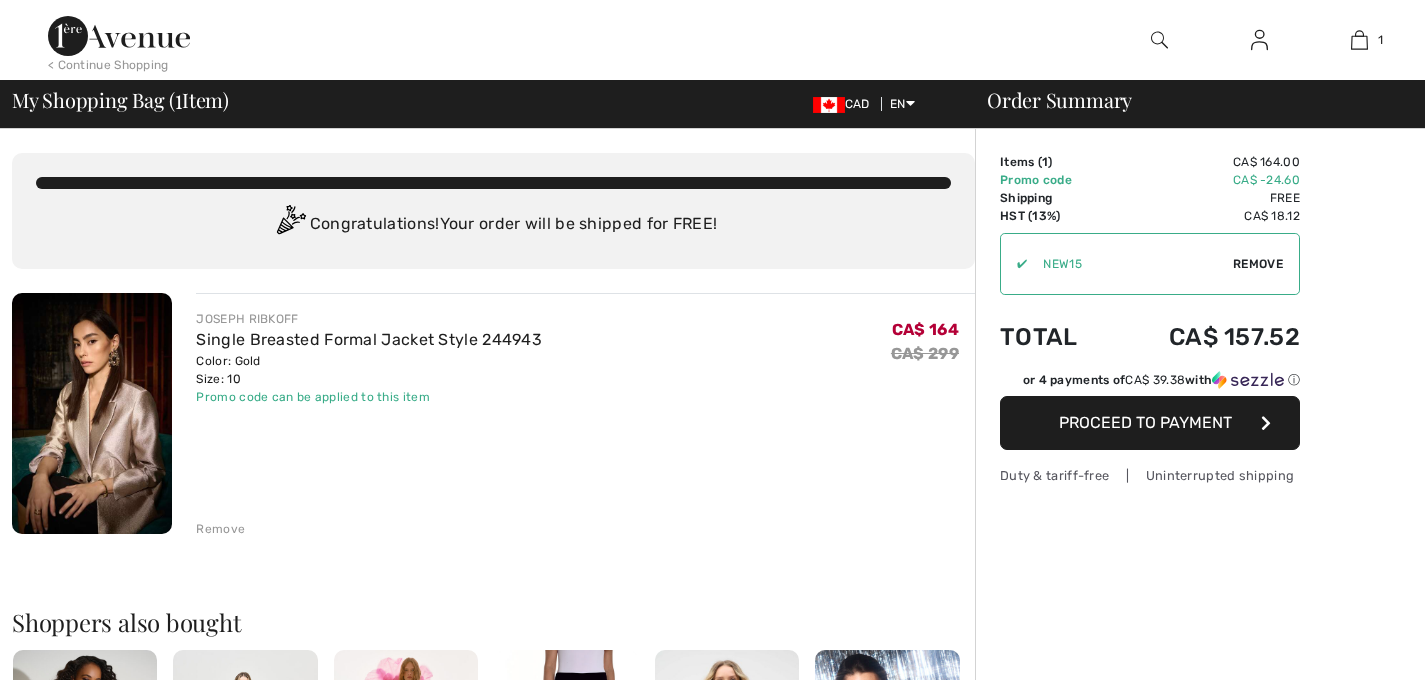 scroll, scrollTop: 0, scrollLeft: 0, axis: both 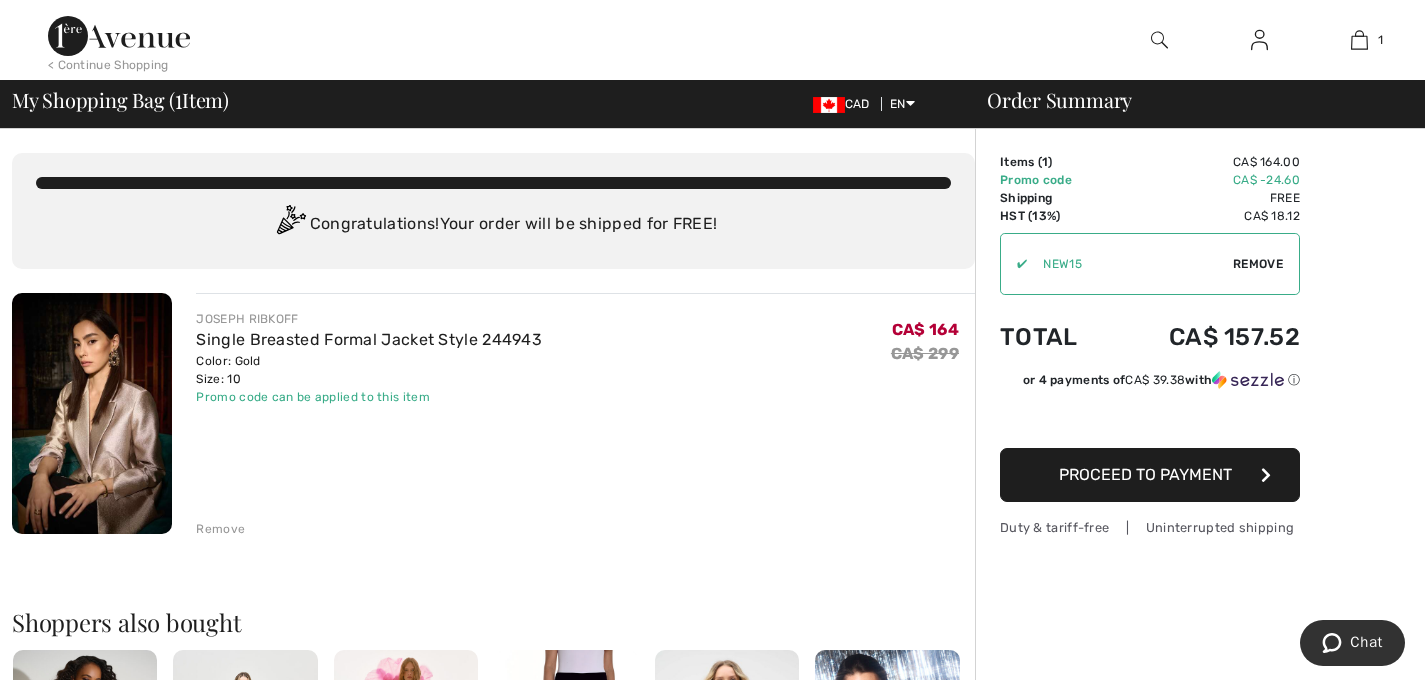 click at bounding box center [92, 413] 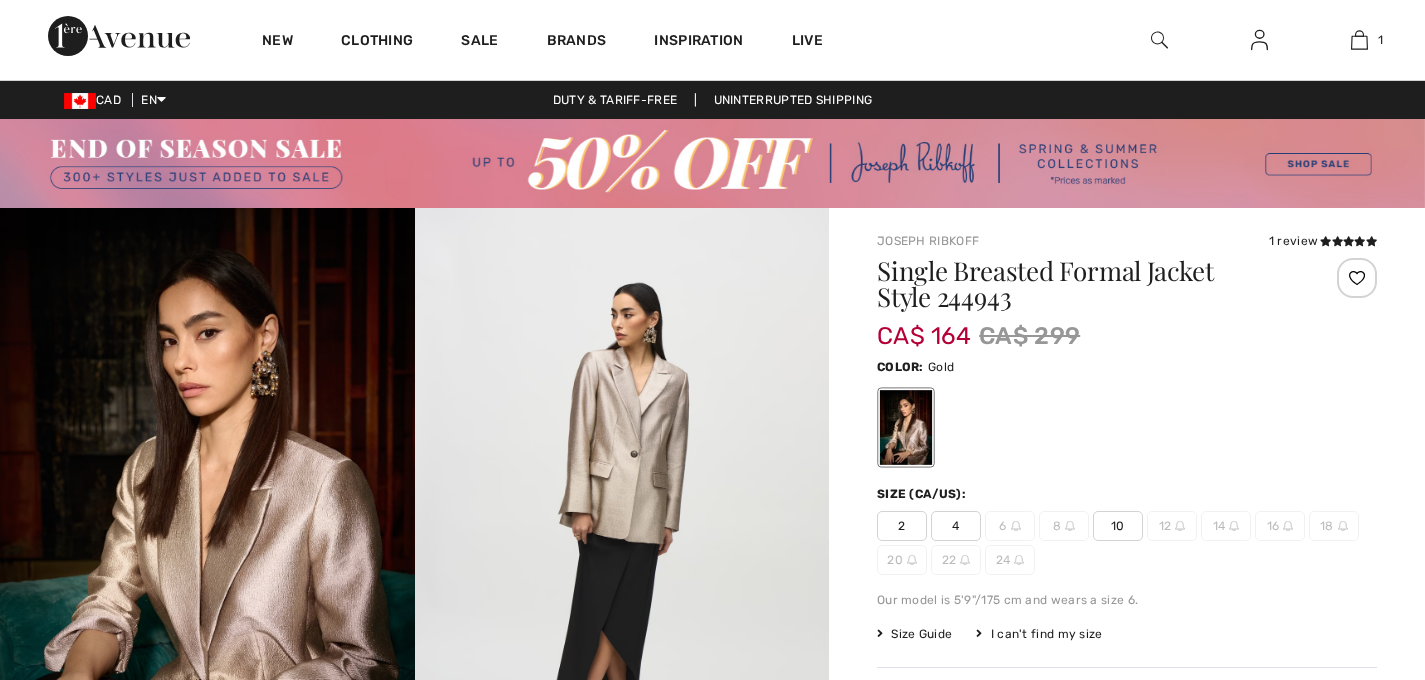scroll, scrollTop: 0, scrollLeft: 0, axis: both 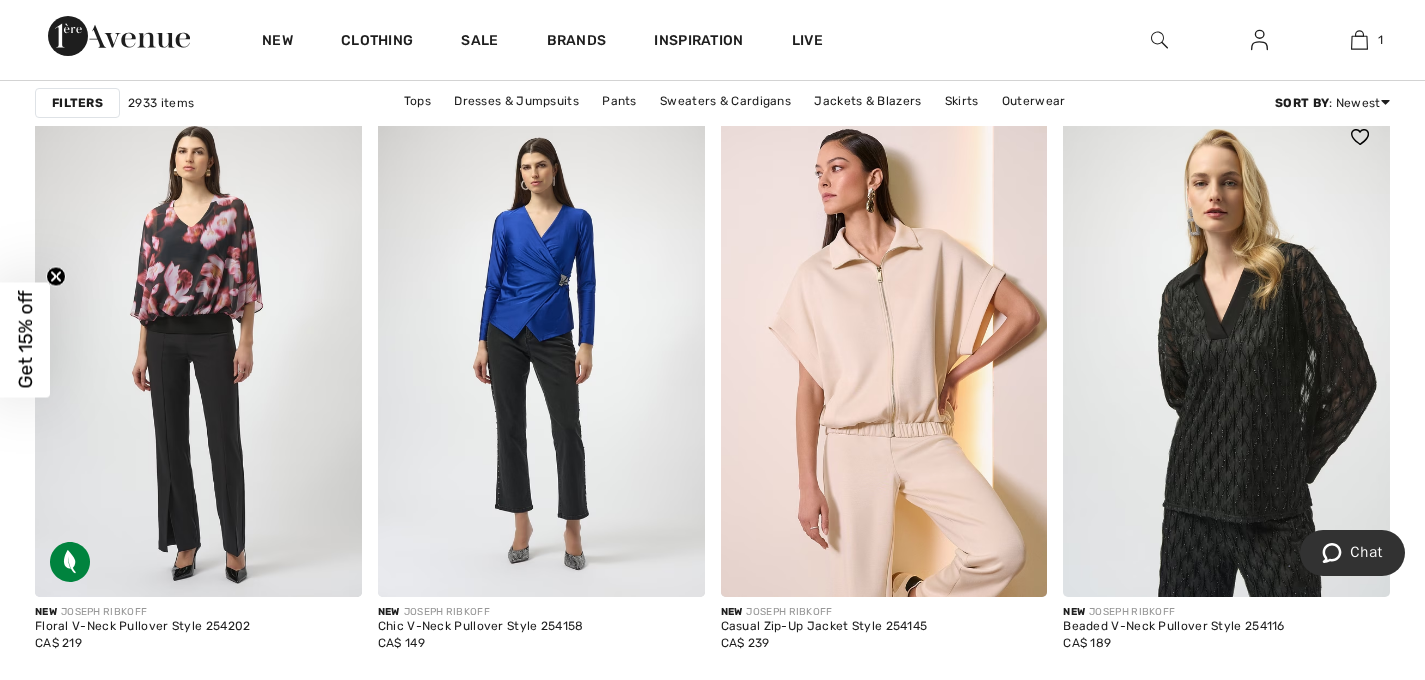 click at bounding box center (1226, 352) 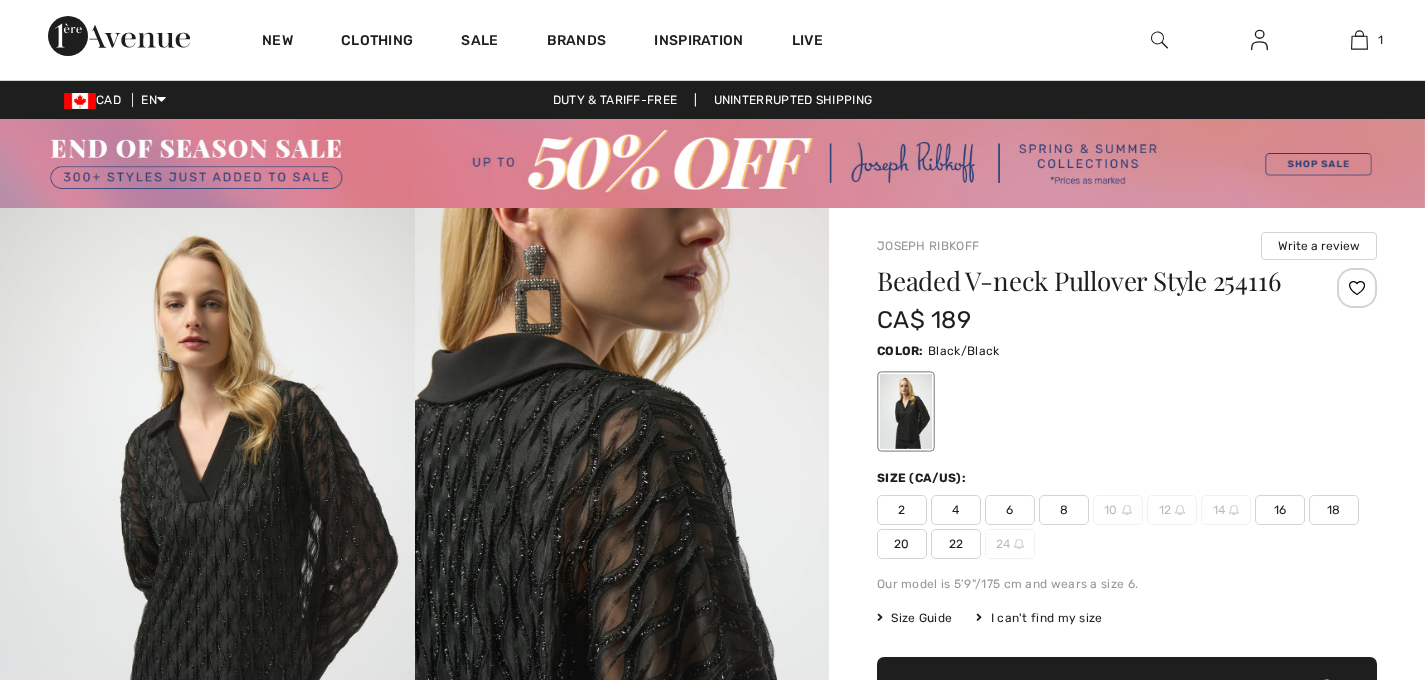 scroll, scrollTop: 0, scrollLeft: 0, axis: both 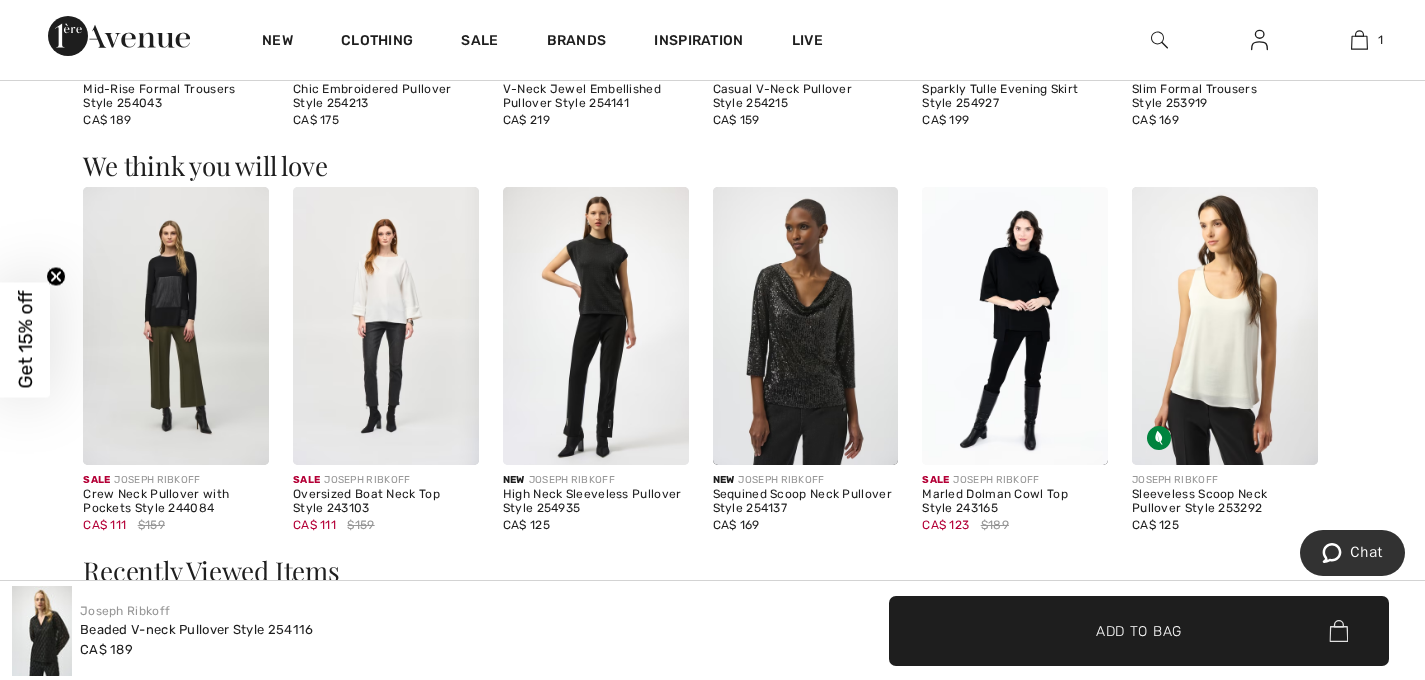 click at bounding box center [386, 326] 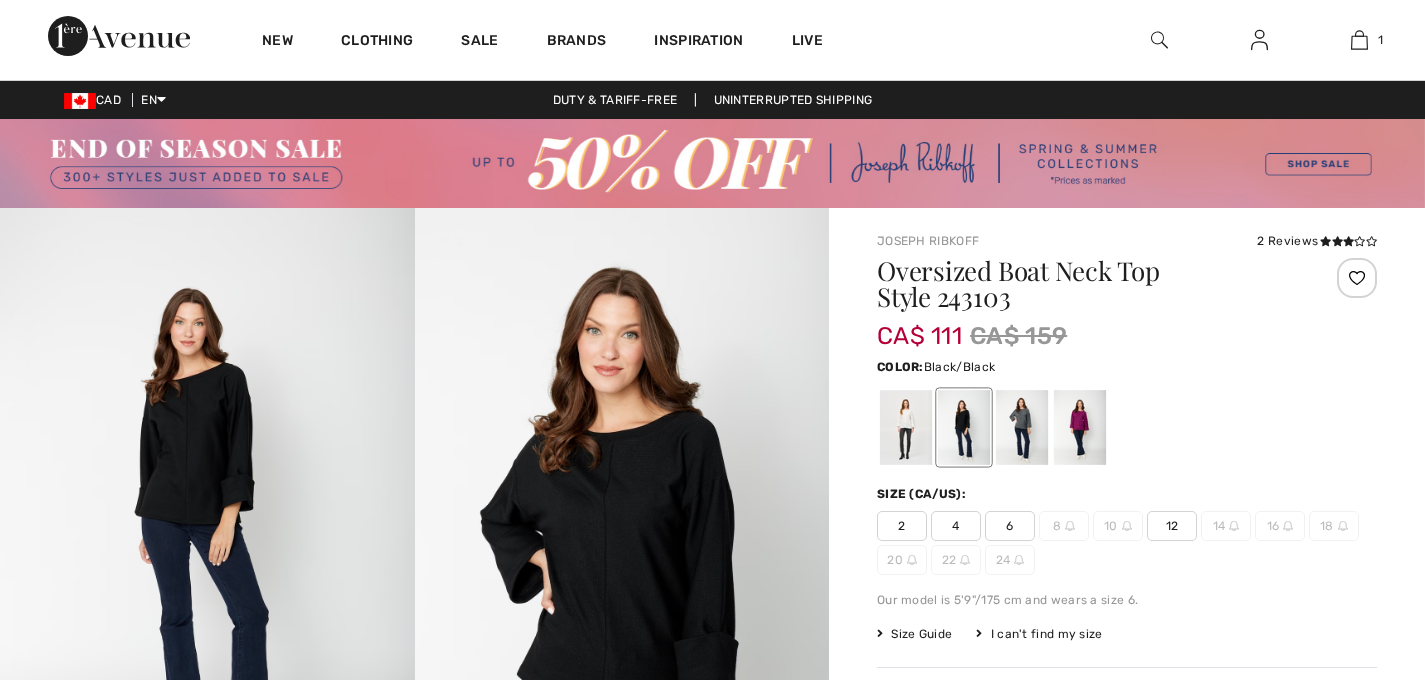 scroll, scrollTop: 0, scrollLeft: 0, axis: both 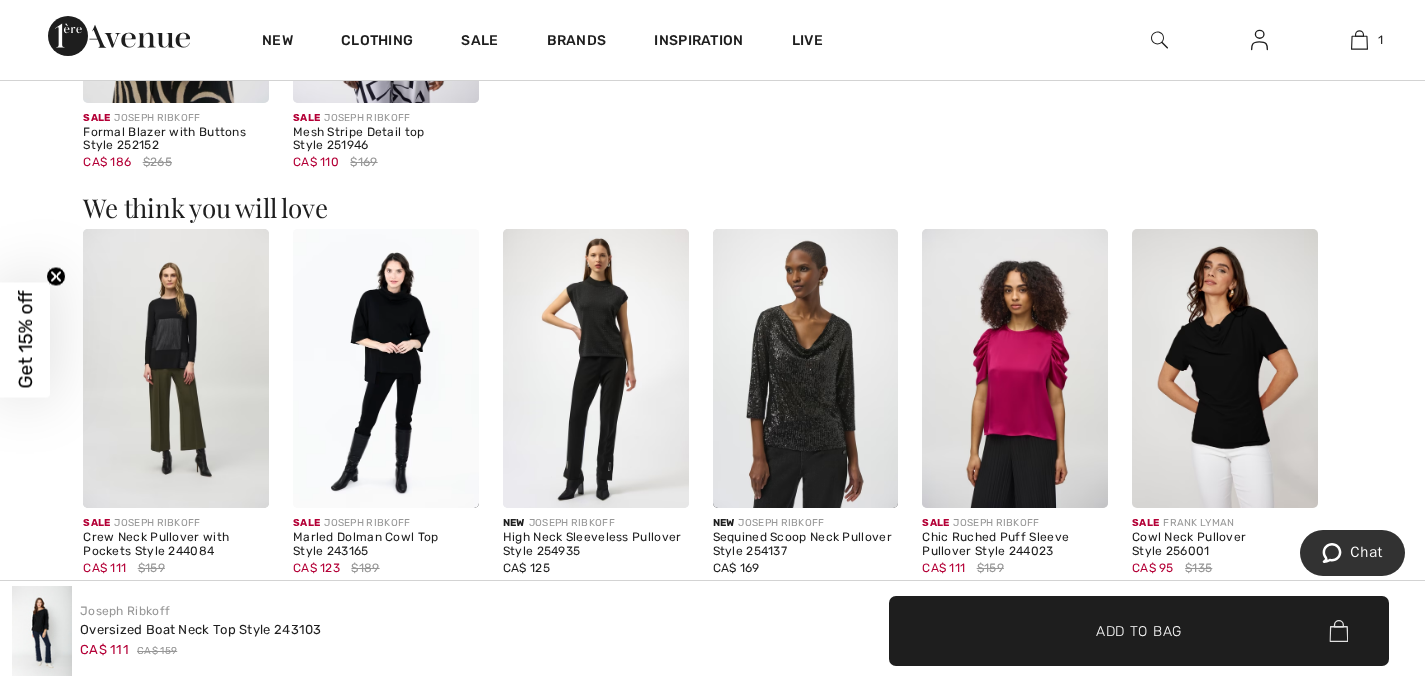 click at bounding box center [176, 368] 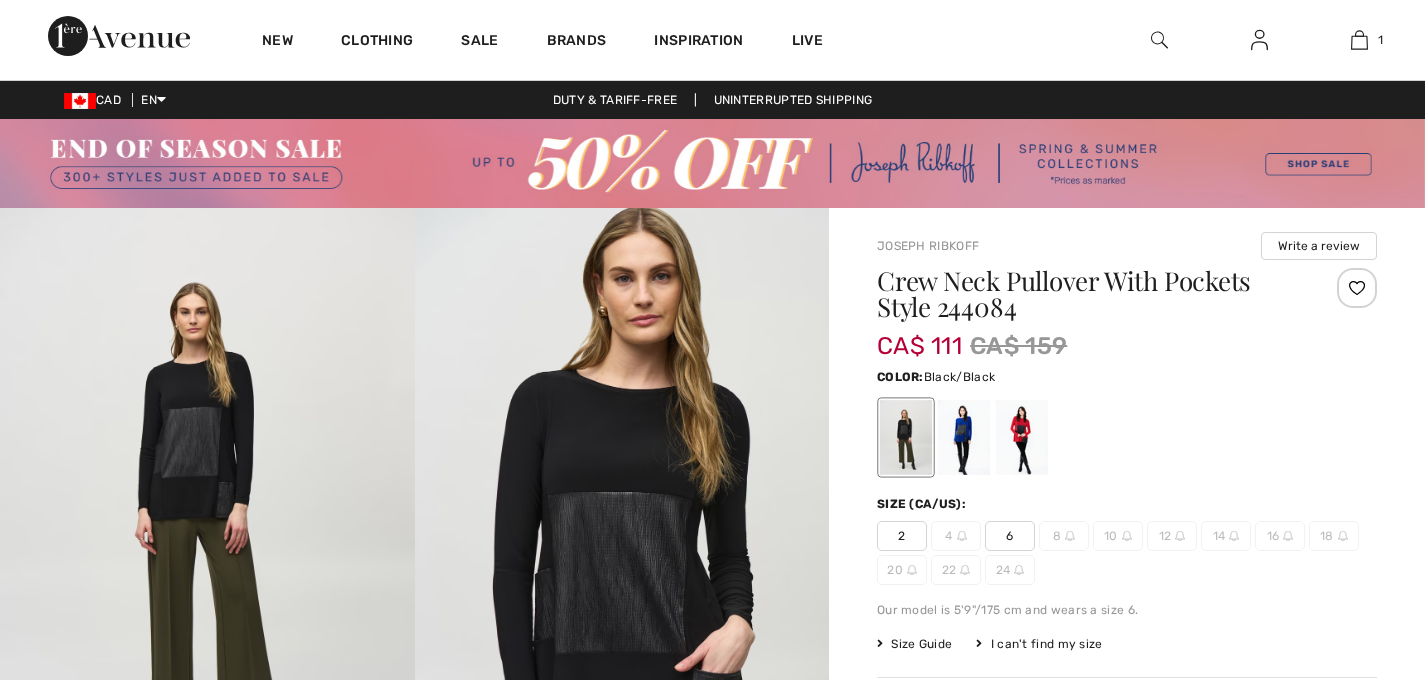 scroll, scrollTop: 0, scrollLeft: 0, axis: both 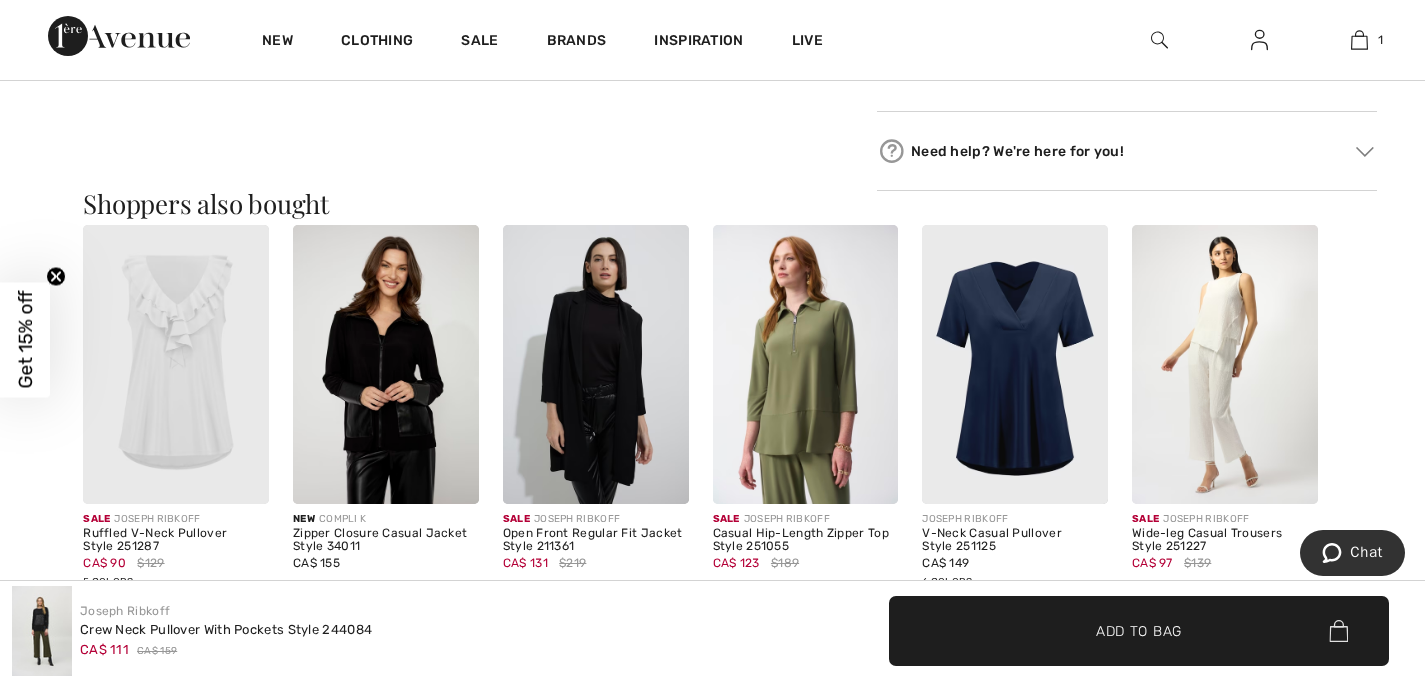 click at bounding box center [1225, 364] 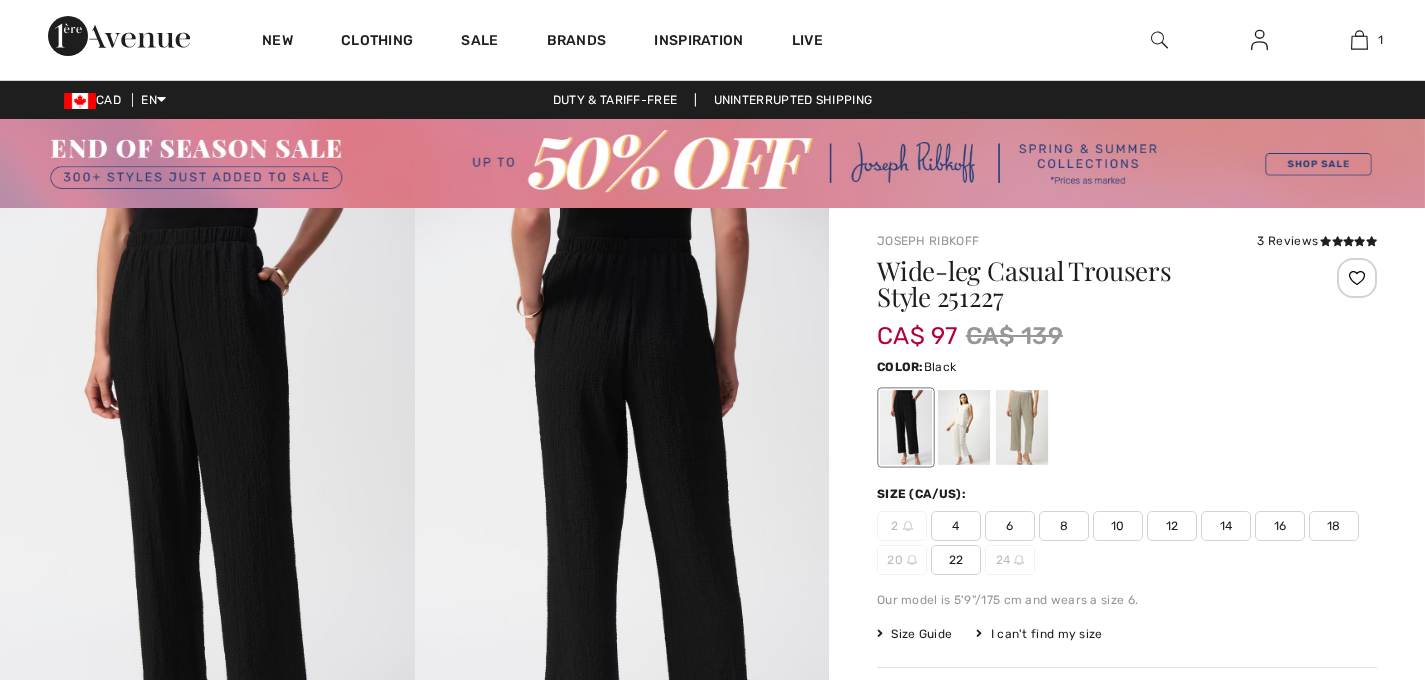 scroll, scrollTop: 0, scrollLeft: 0, axis: both 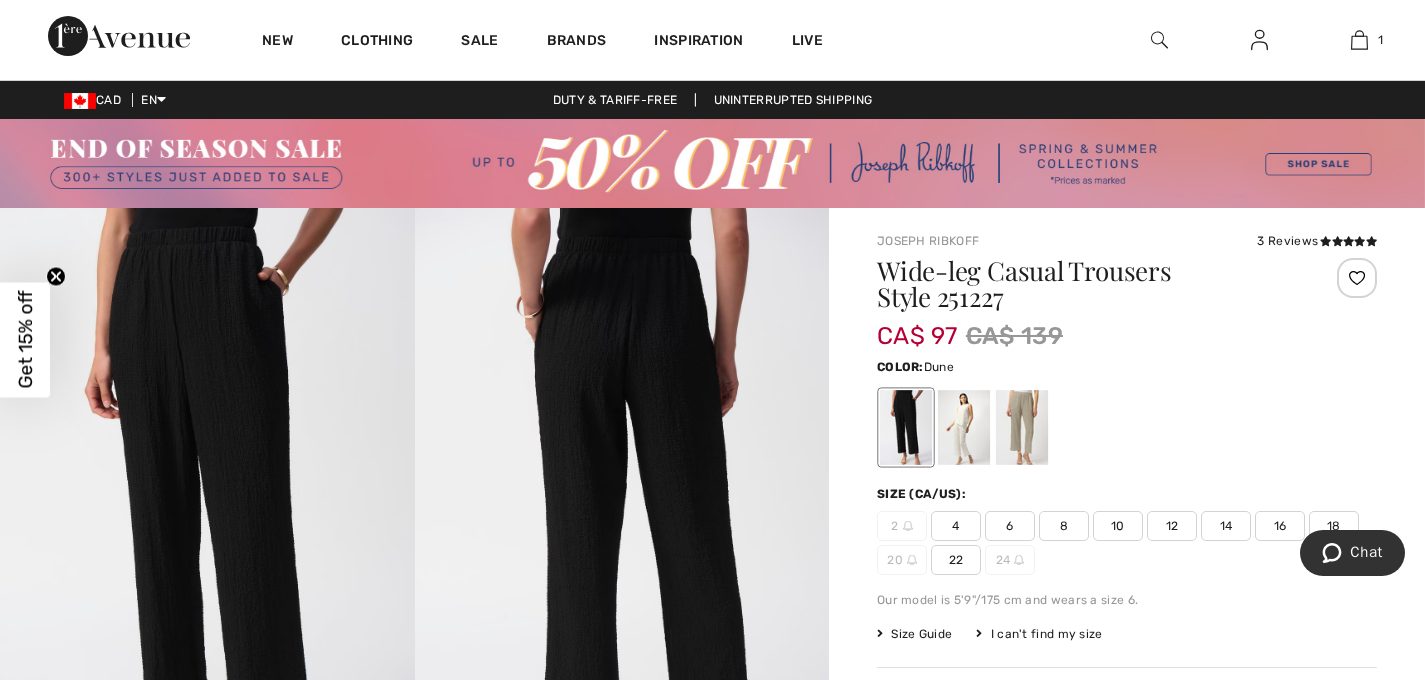 click at bounding box center [1022, 427] 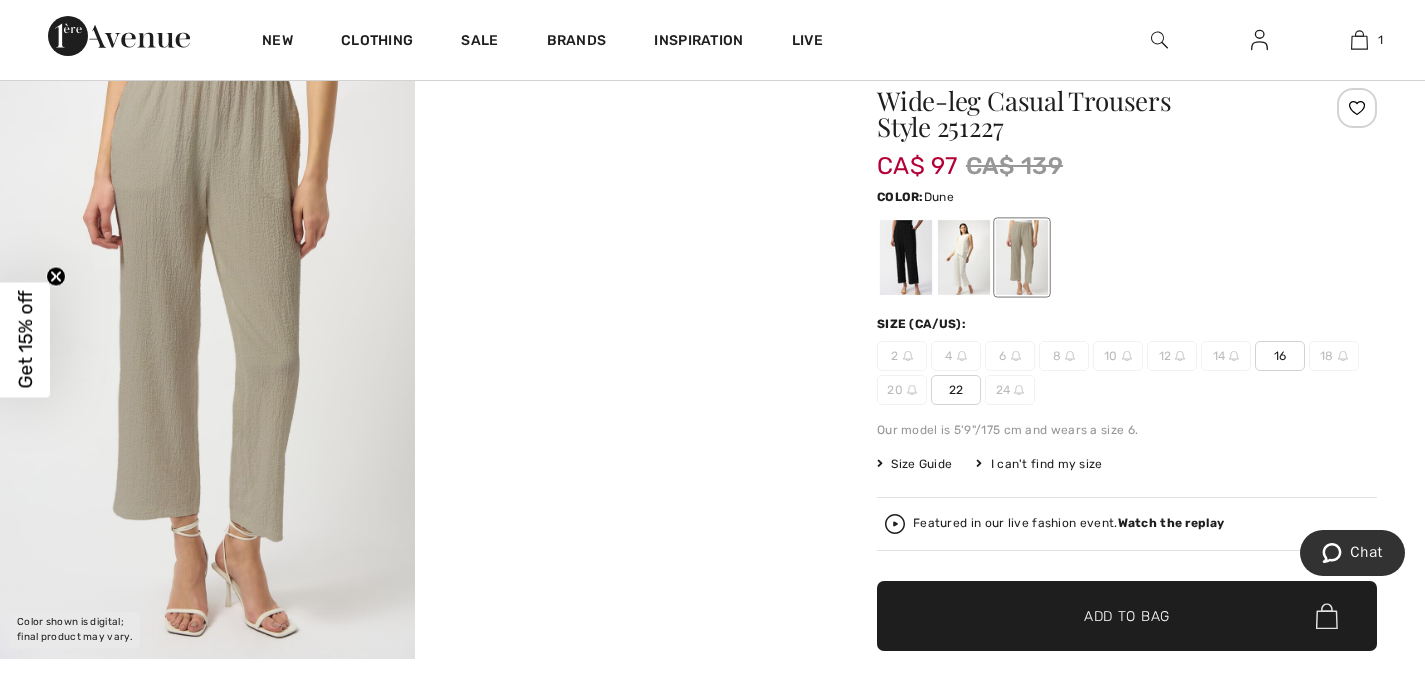 scroll, scrollTop: 0, scrollLeft: 0, axis: both 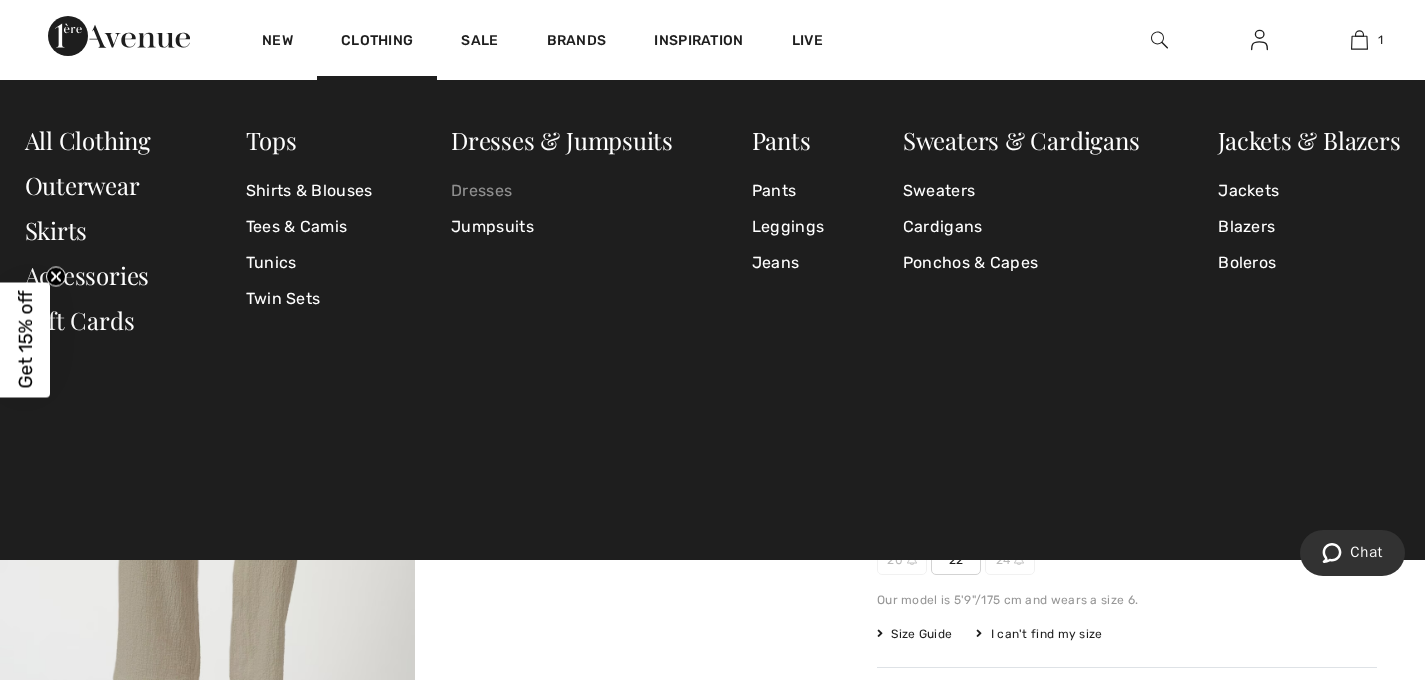 click on "Dresses" at bounding box center [562, 191] 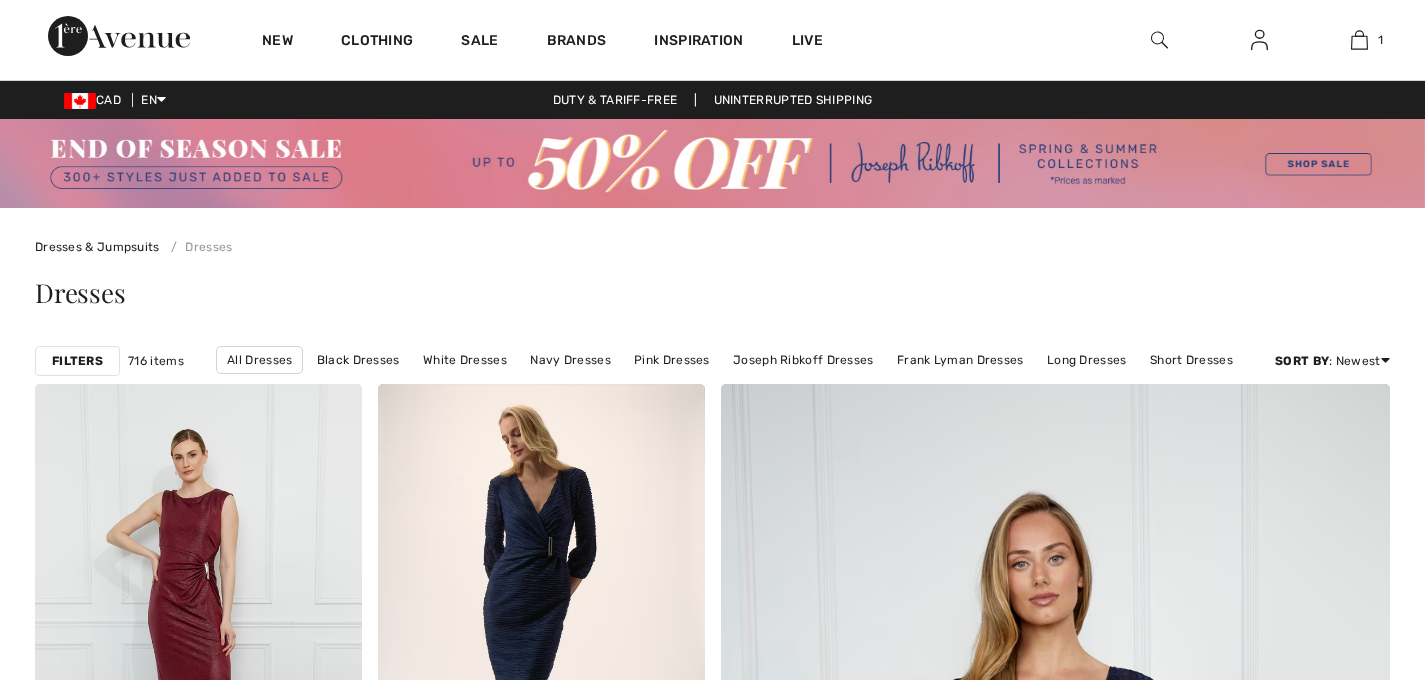 scroll, scrollTop: 0, scrollLeft: 0, axis: both 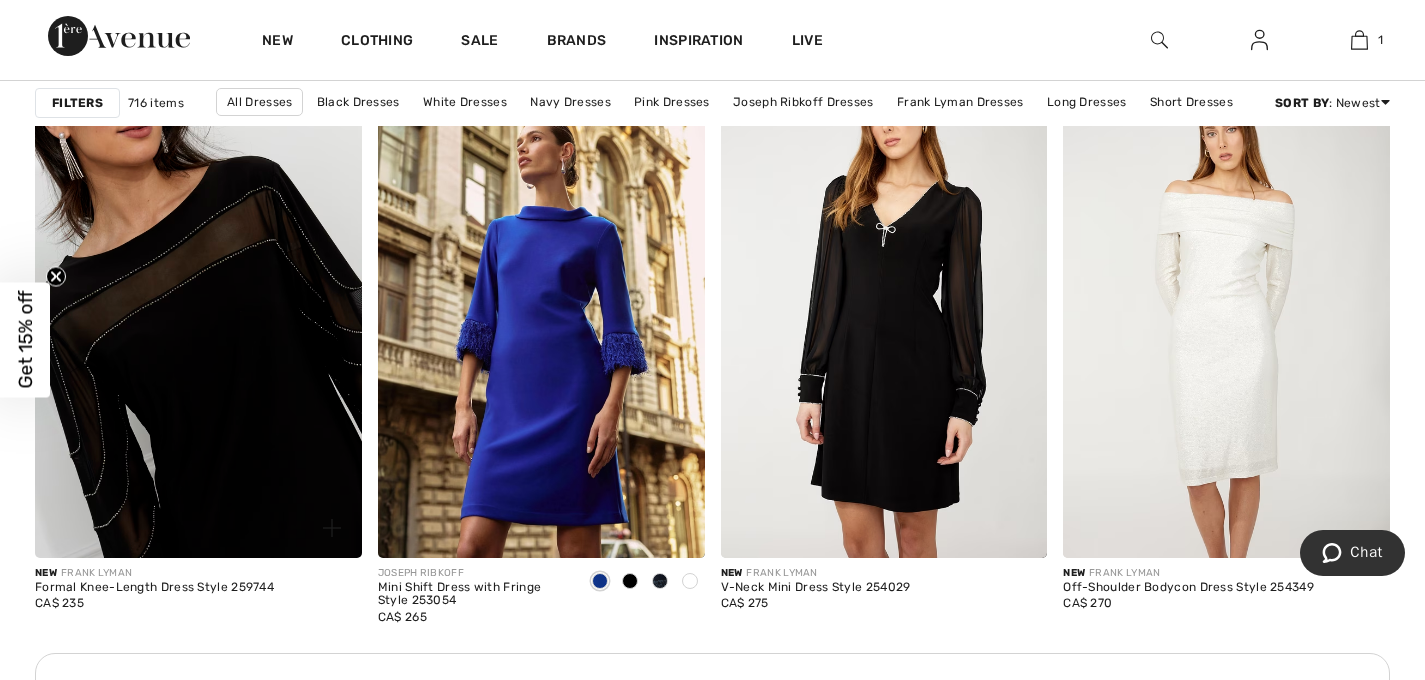 click at bounding box center (198, 312) 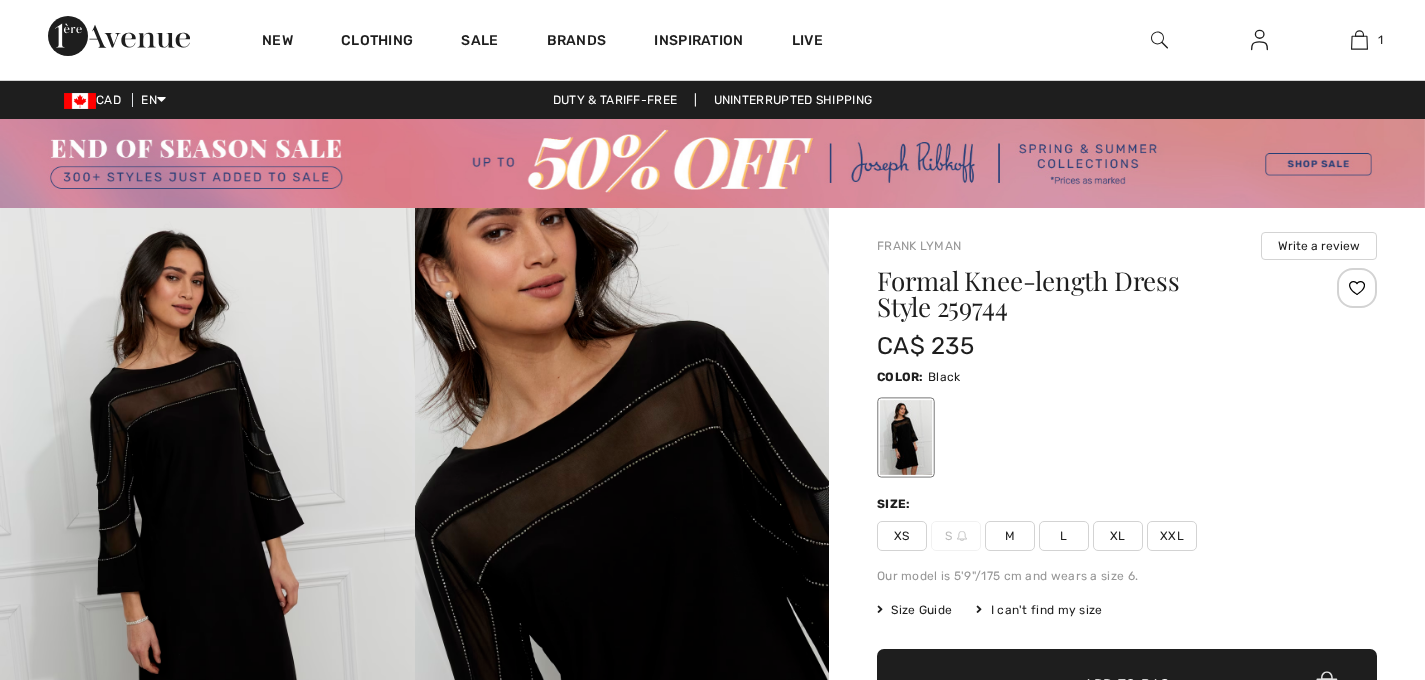 scroll, scrollTop: 0, scrollLeft: 0, axis: both 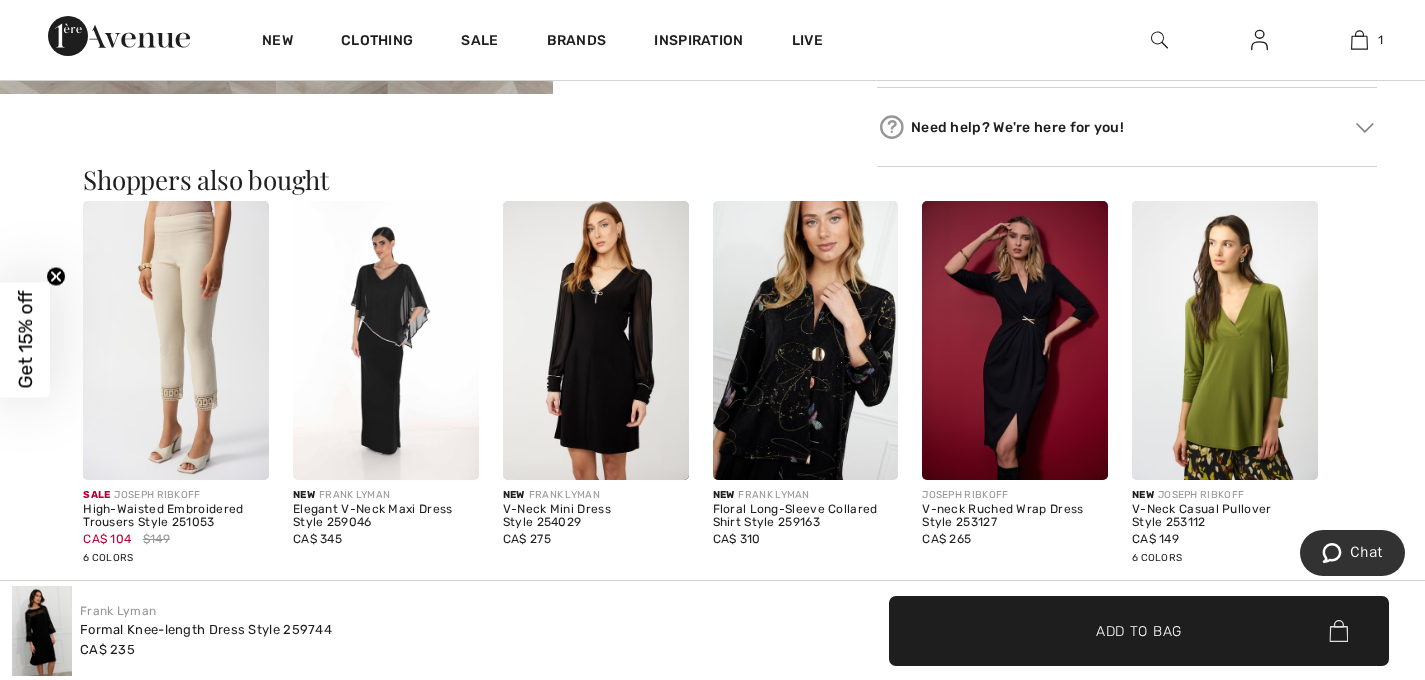 click at bounding box center [1015, 340] 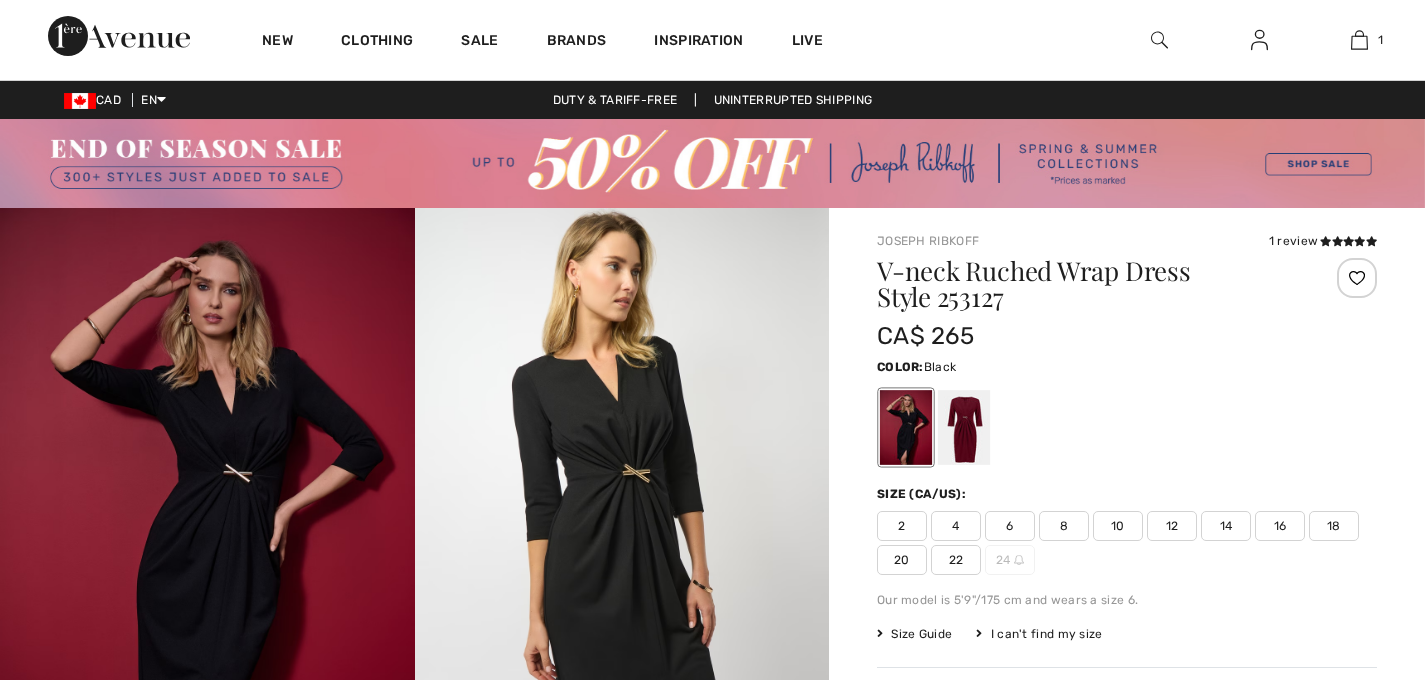 scroll, scrollTop: 0, scrollLeft: 0, axis: both 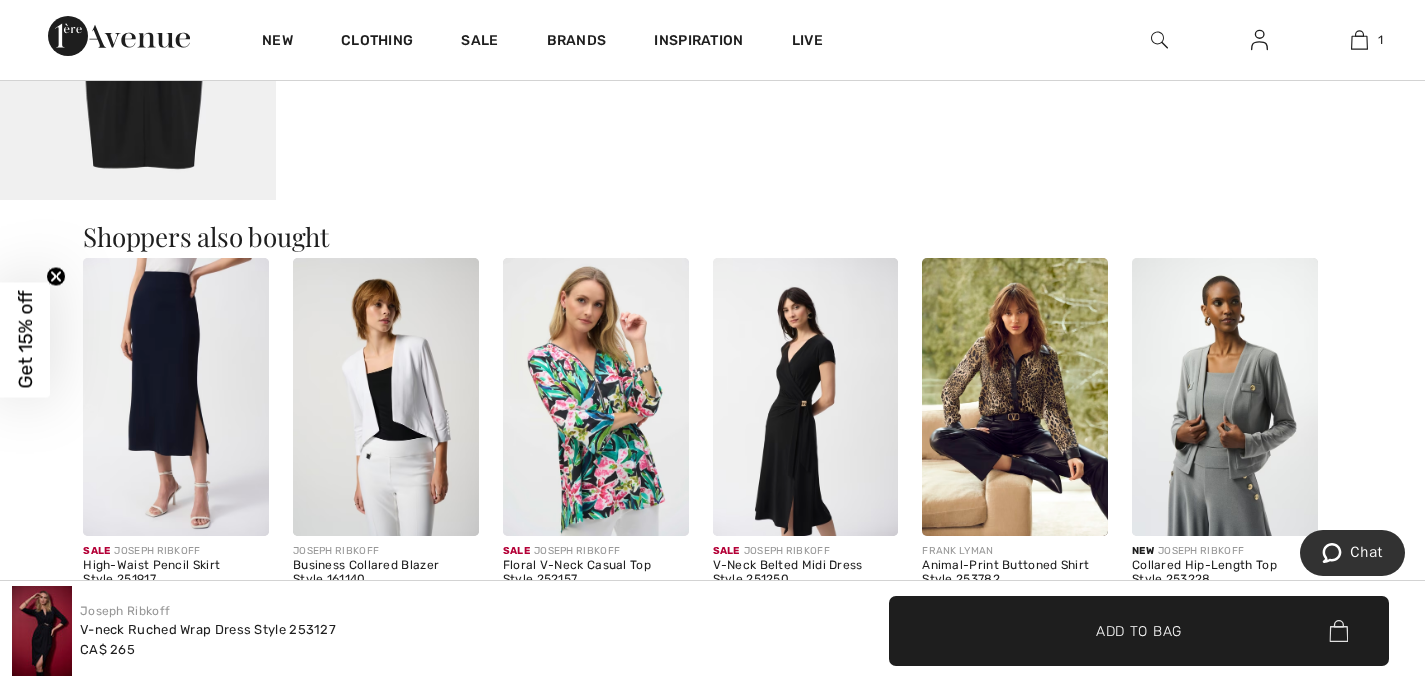 click at bounding box center [176, 397] 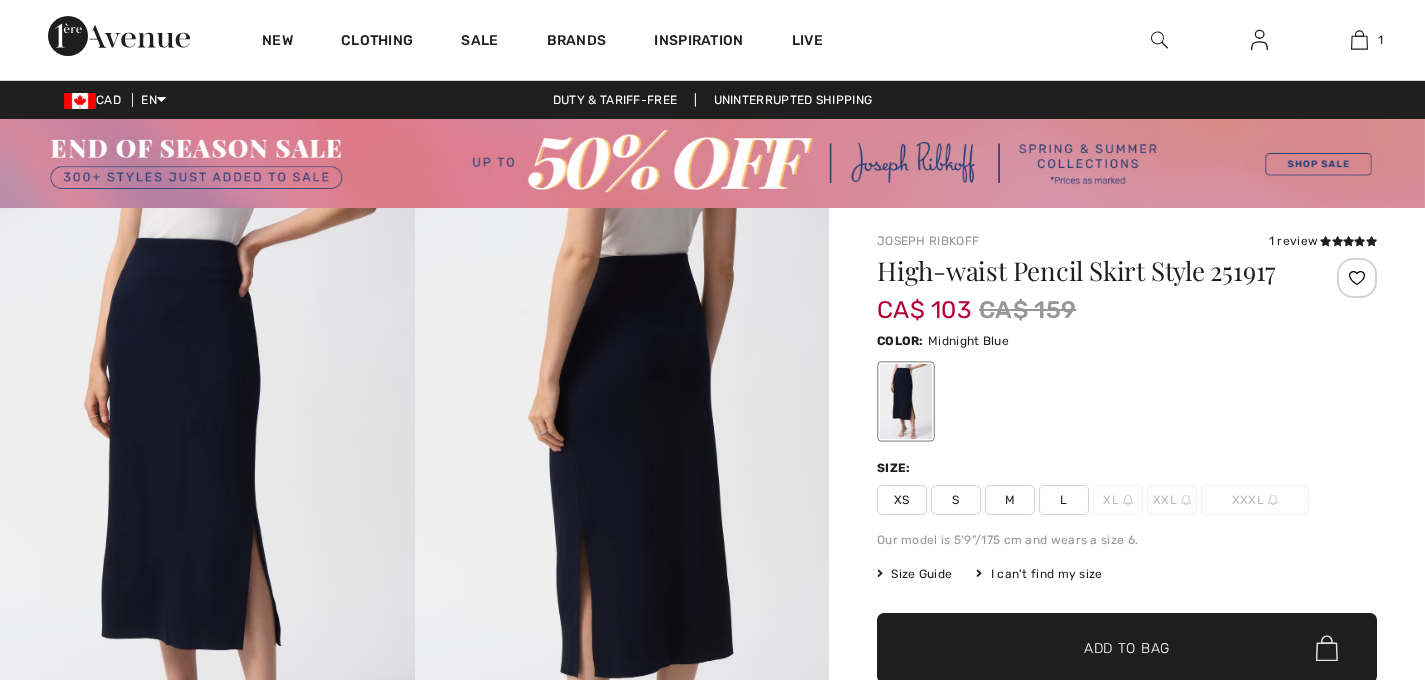 scroll, scrollTop: 0, scrollLeft: 0, axis: both 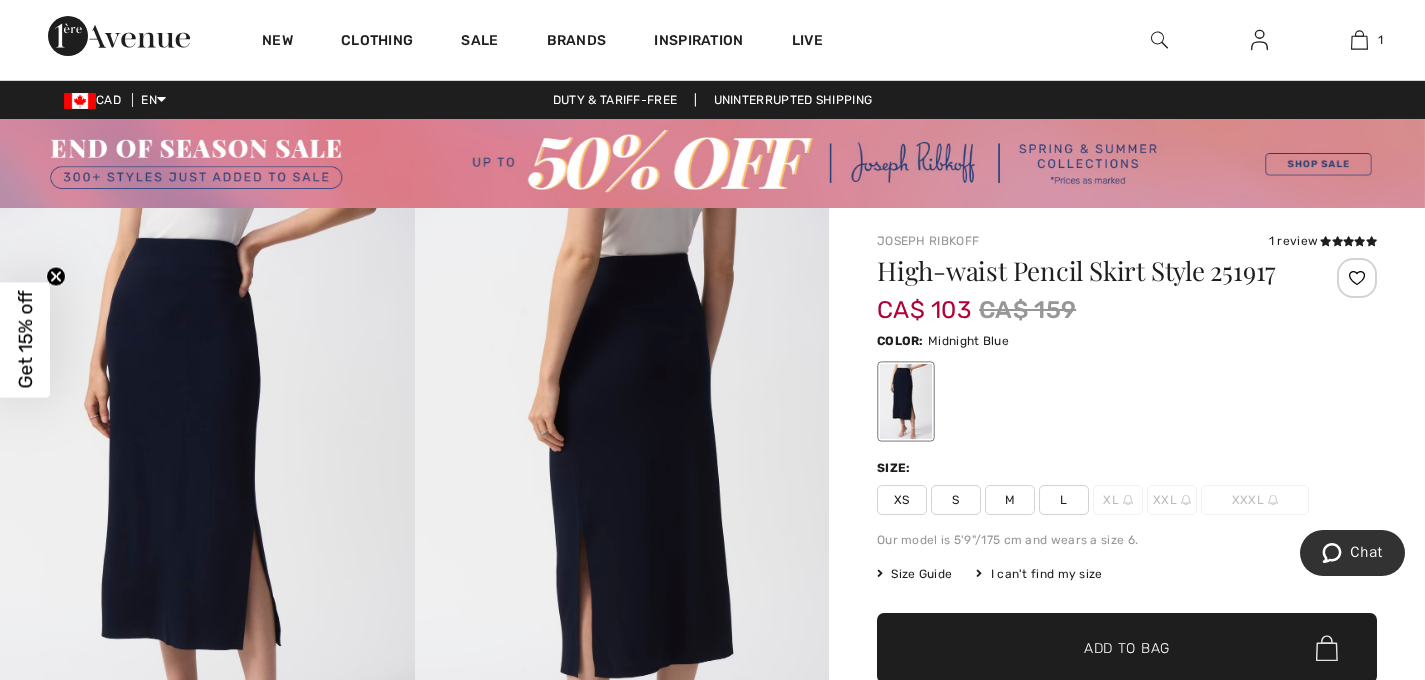 click at bounding box center [906, 401] 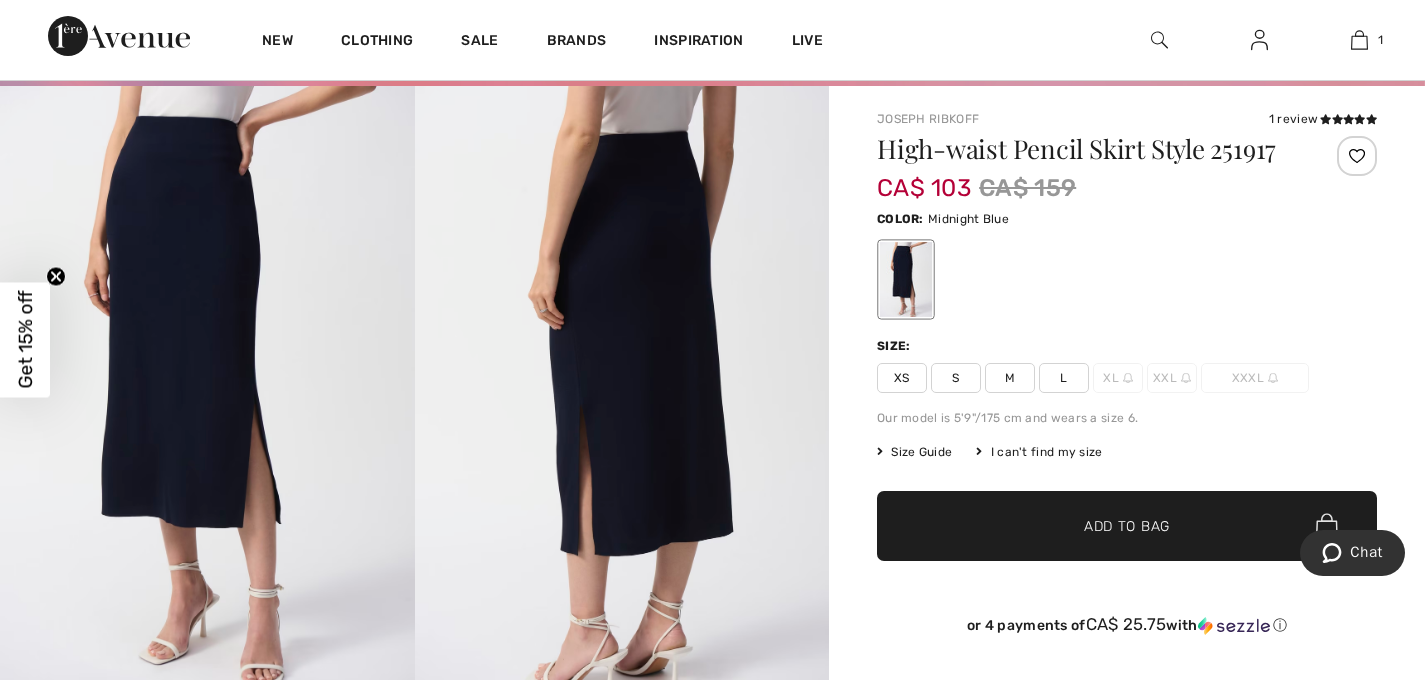 scroll, scrollTop: 113, scrollLeft: 0, axis: vertical 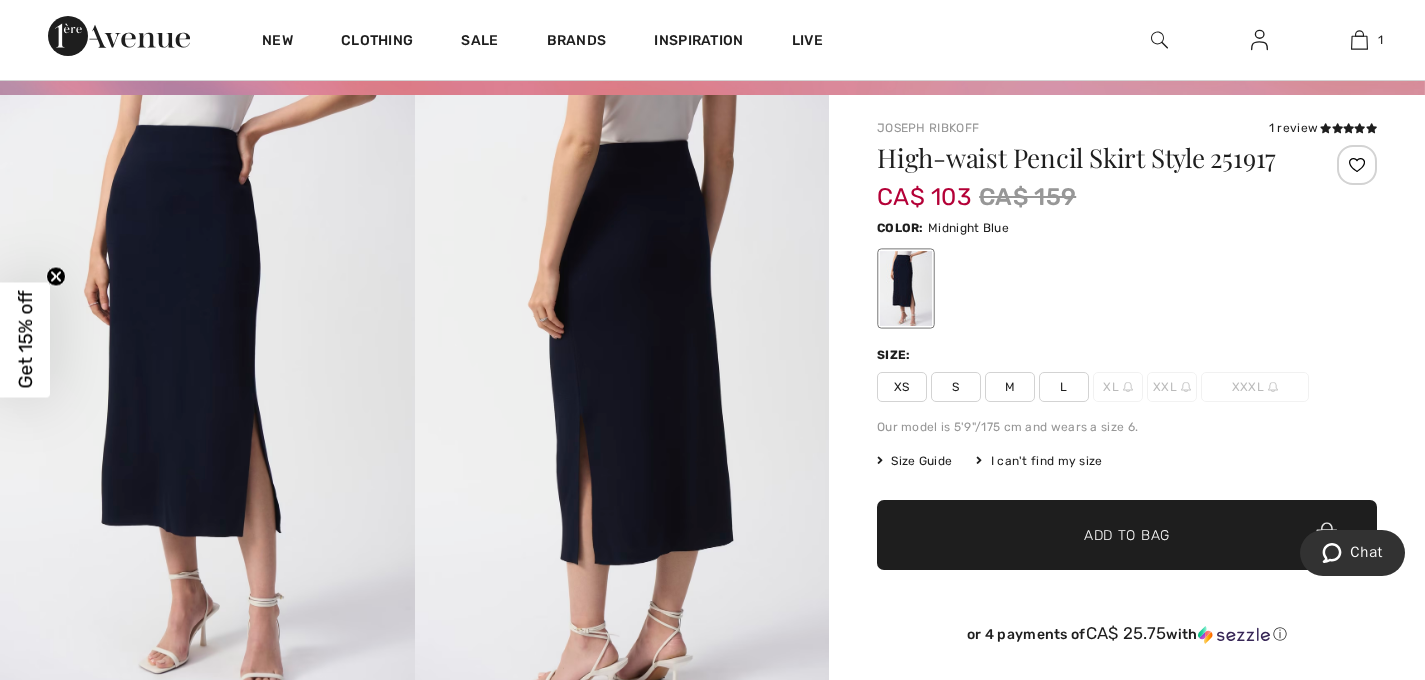 click on "Size Guide" at bounding box center [914, 461] 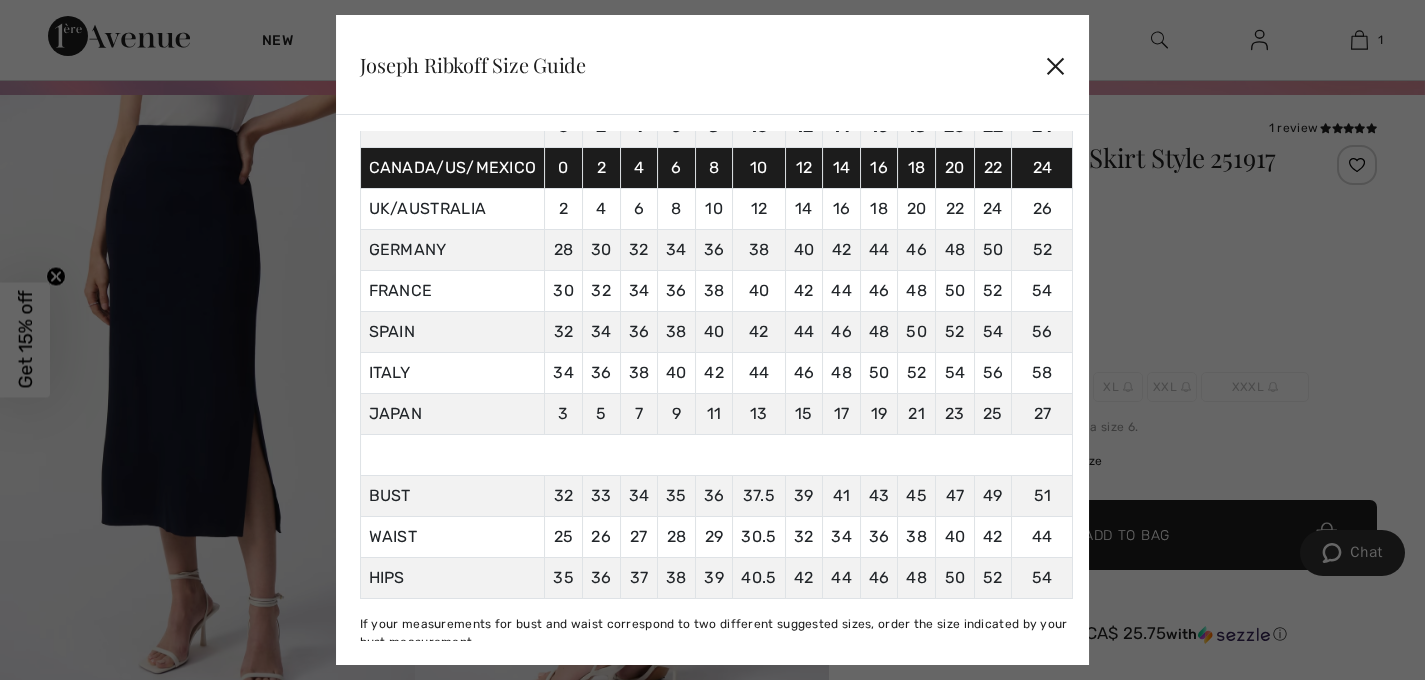 scroll, scrollTop: 152, scrollLeft: 0, axis: vertical 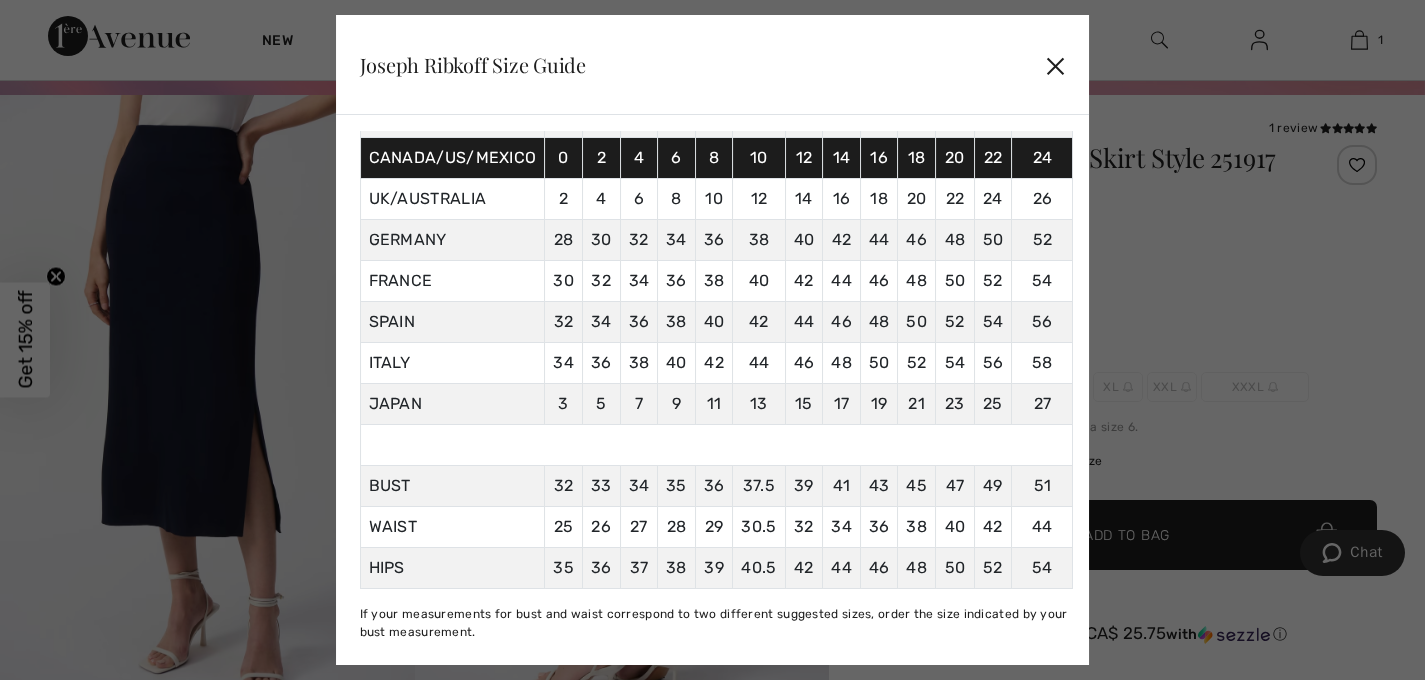 click on "✕" at bounding box center (1055, 65) 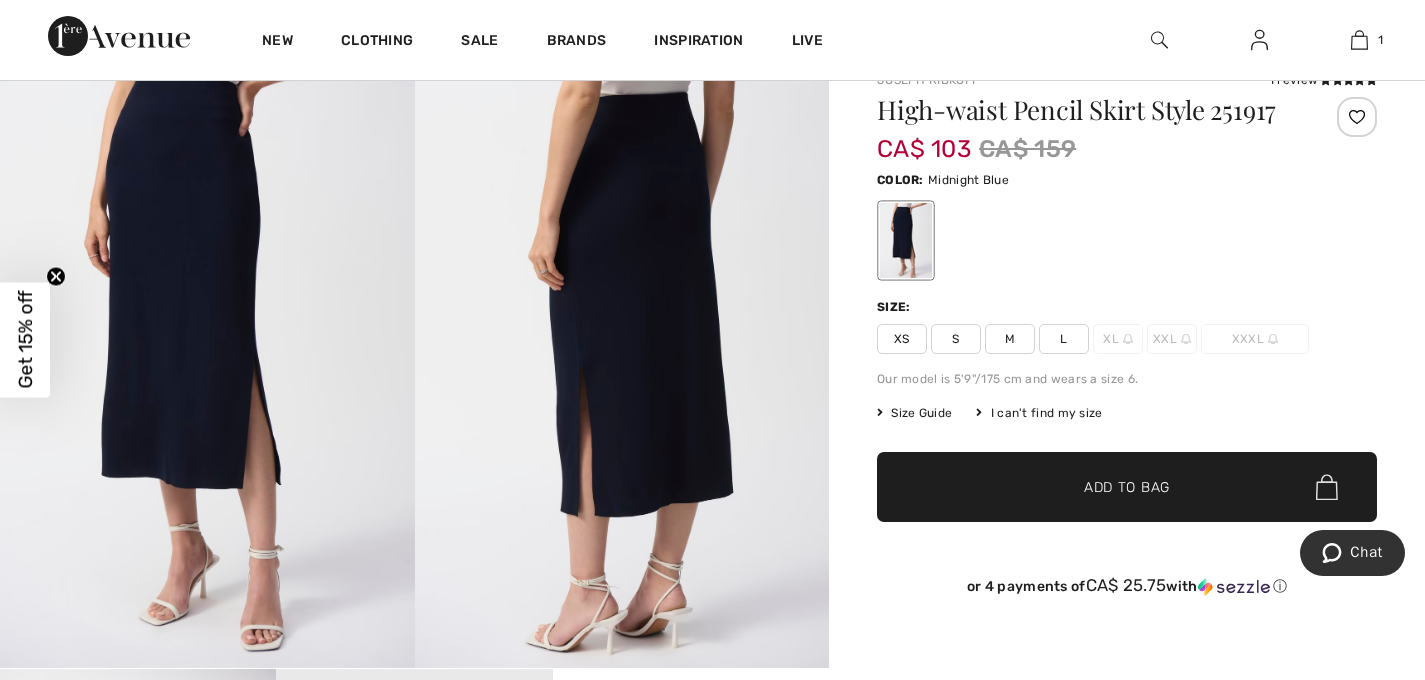 scroll, scrollTop: 192, scrollLeft: 0, axis: vertical 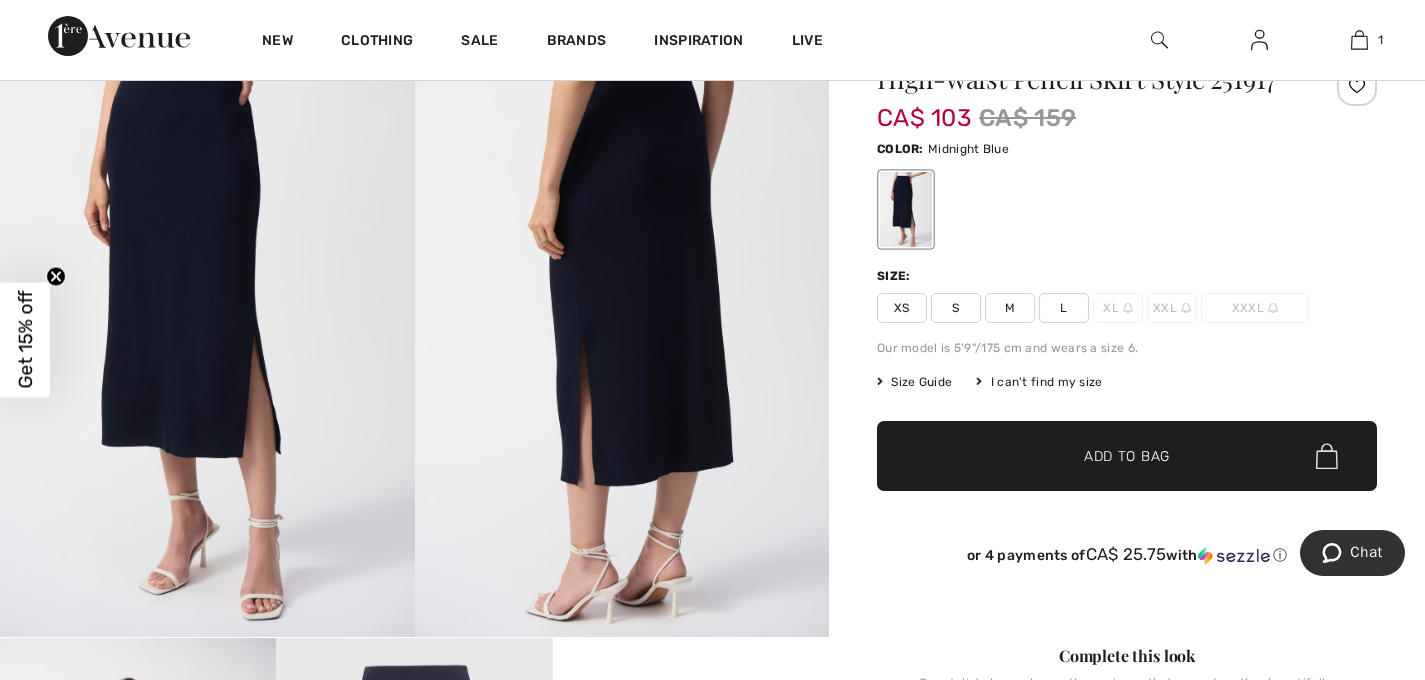 click on "Size Guide" at bounding box center [914, 382] 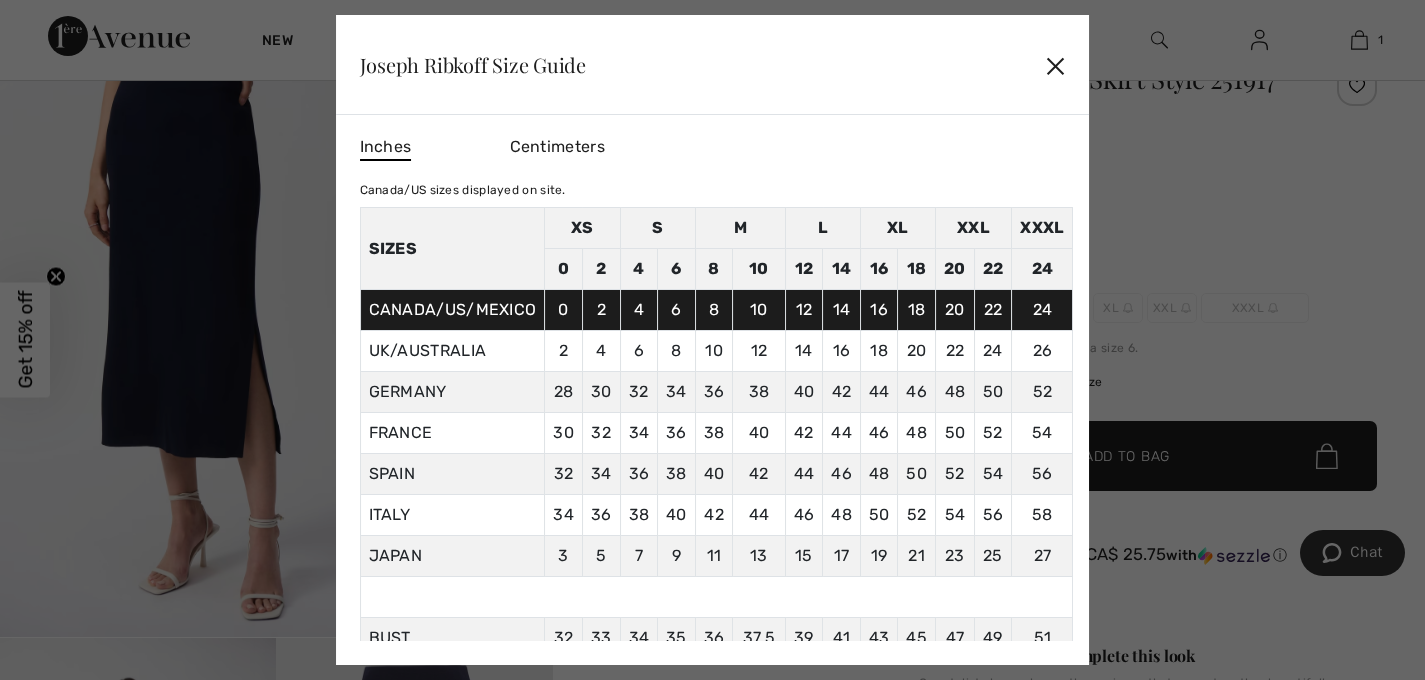 click on "✕" at bounding box center (1055, 65) 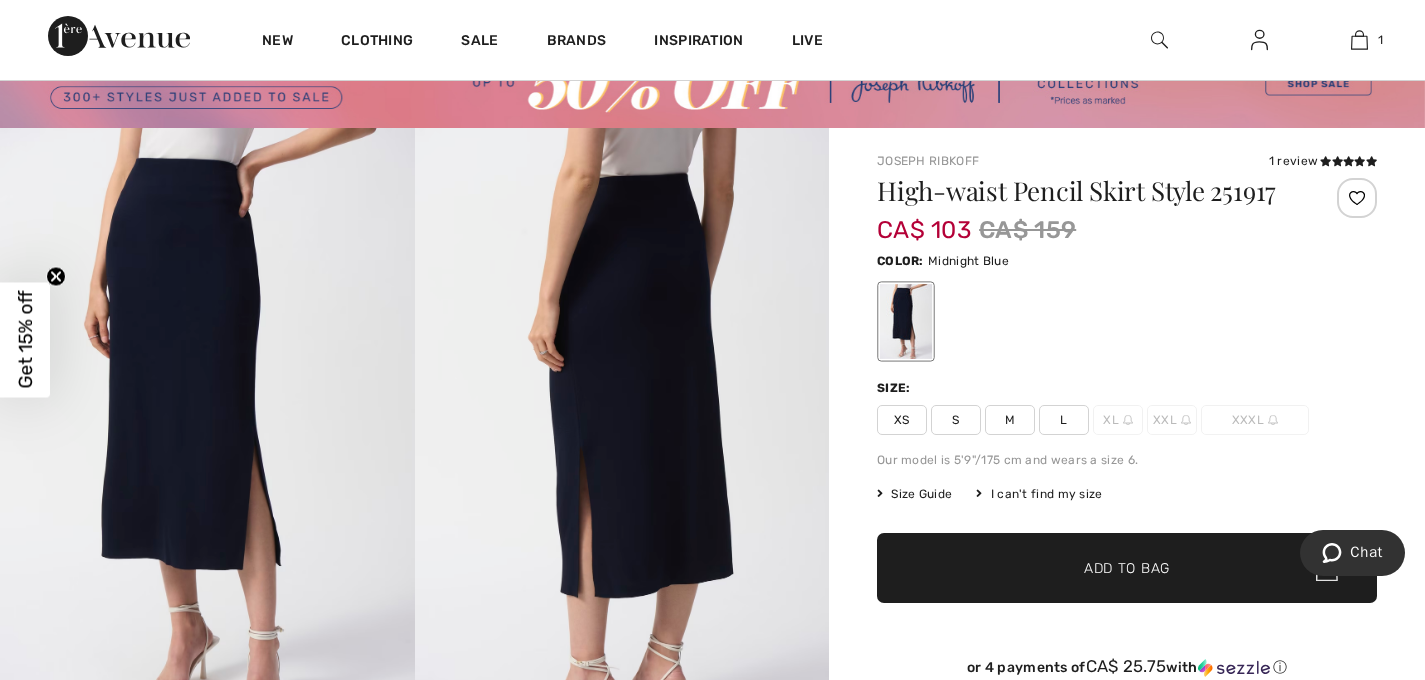 scroll, scrollTop: 0, scrollLeft: 0, axis: both 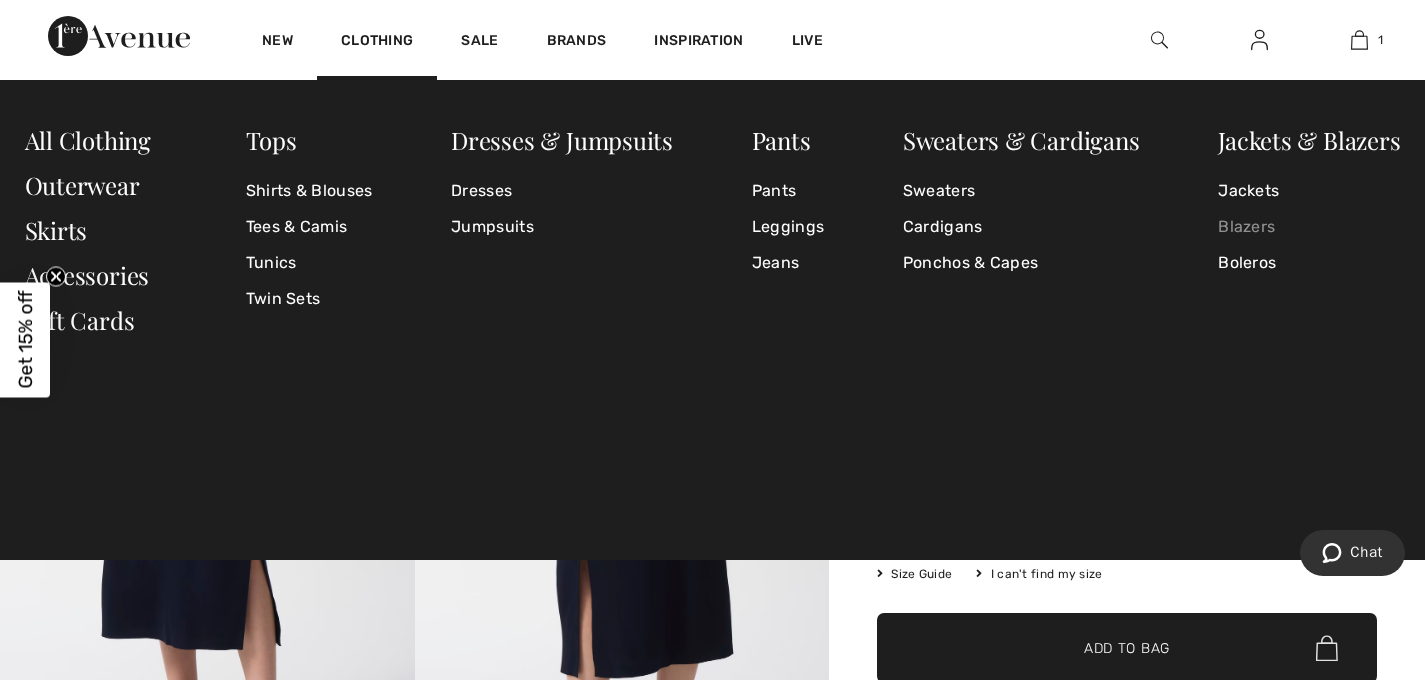 click on "Blazers" at bounding box center (1309, 227) 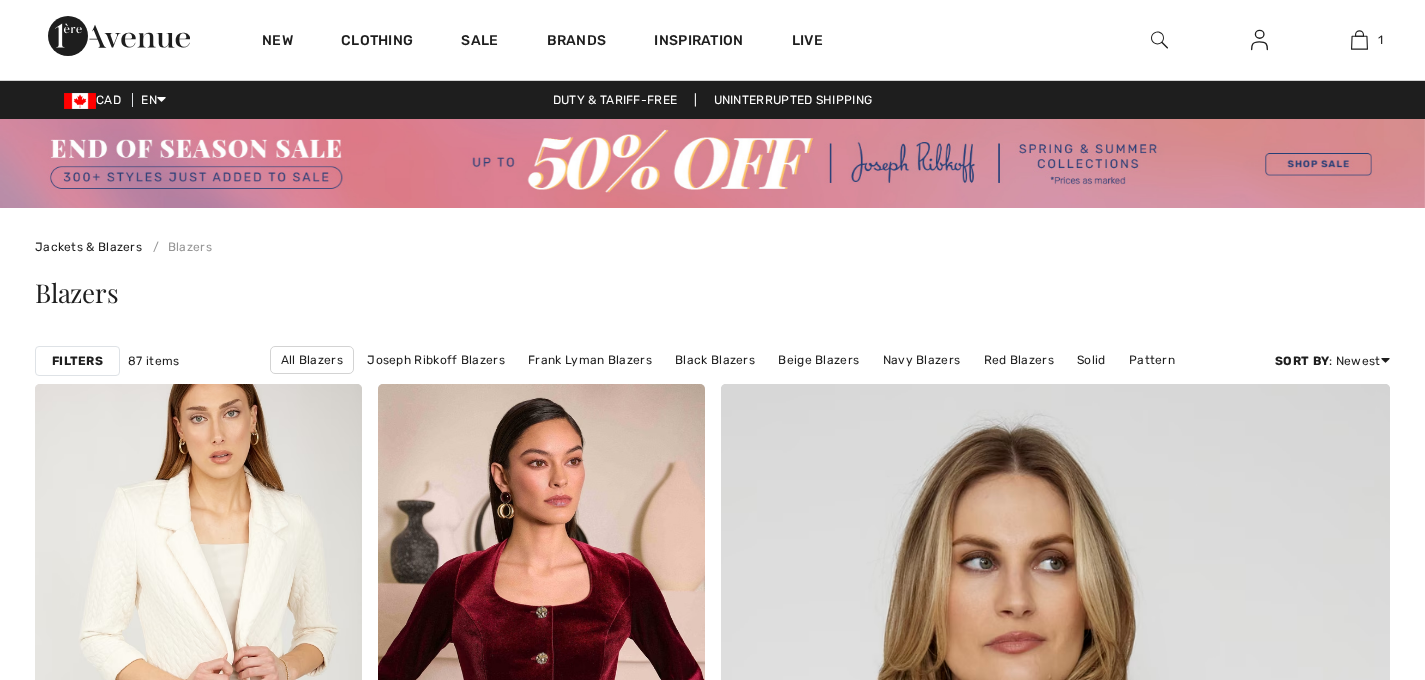 scroll, scrollTop: 0, scrollLeft: 0, axis: both 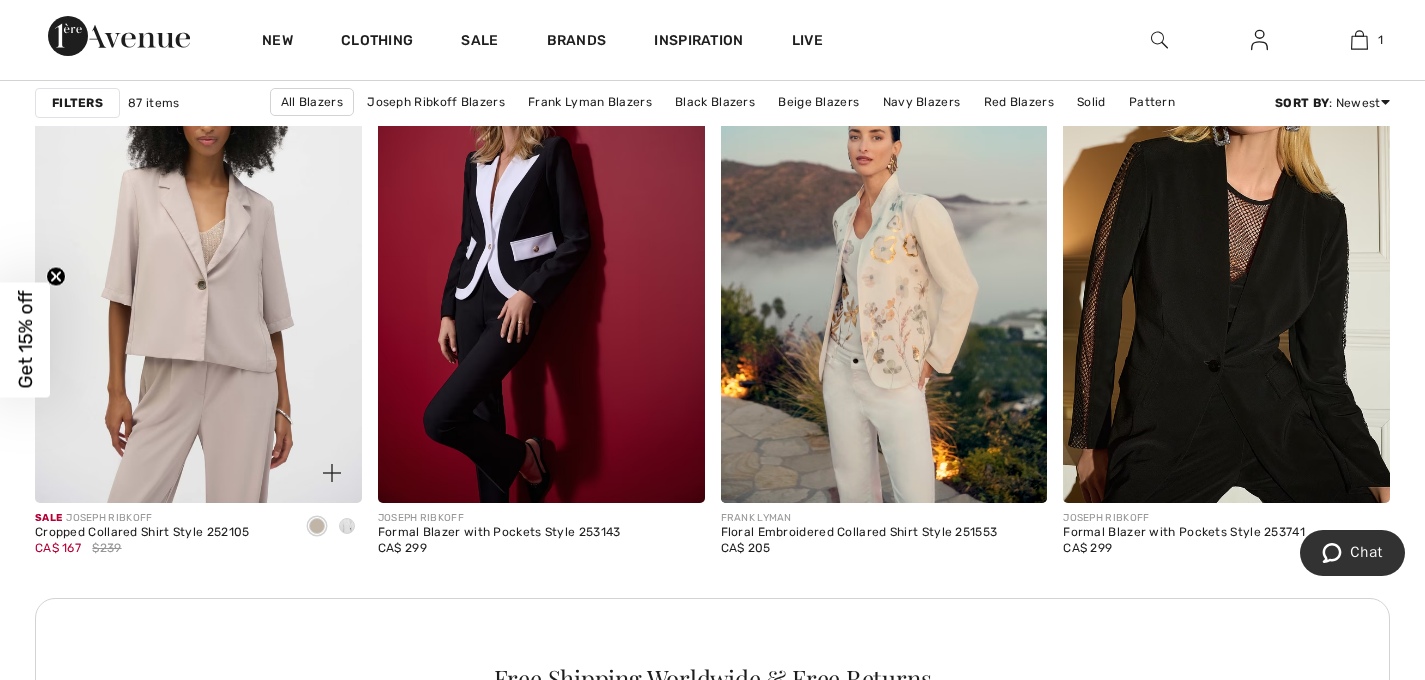 click at bounding box center (198, 257) 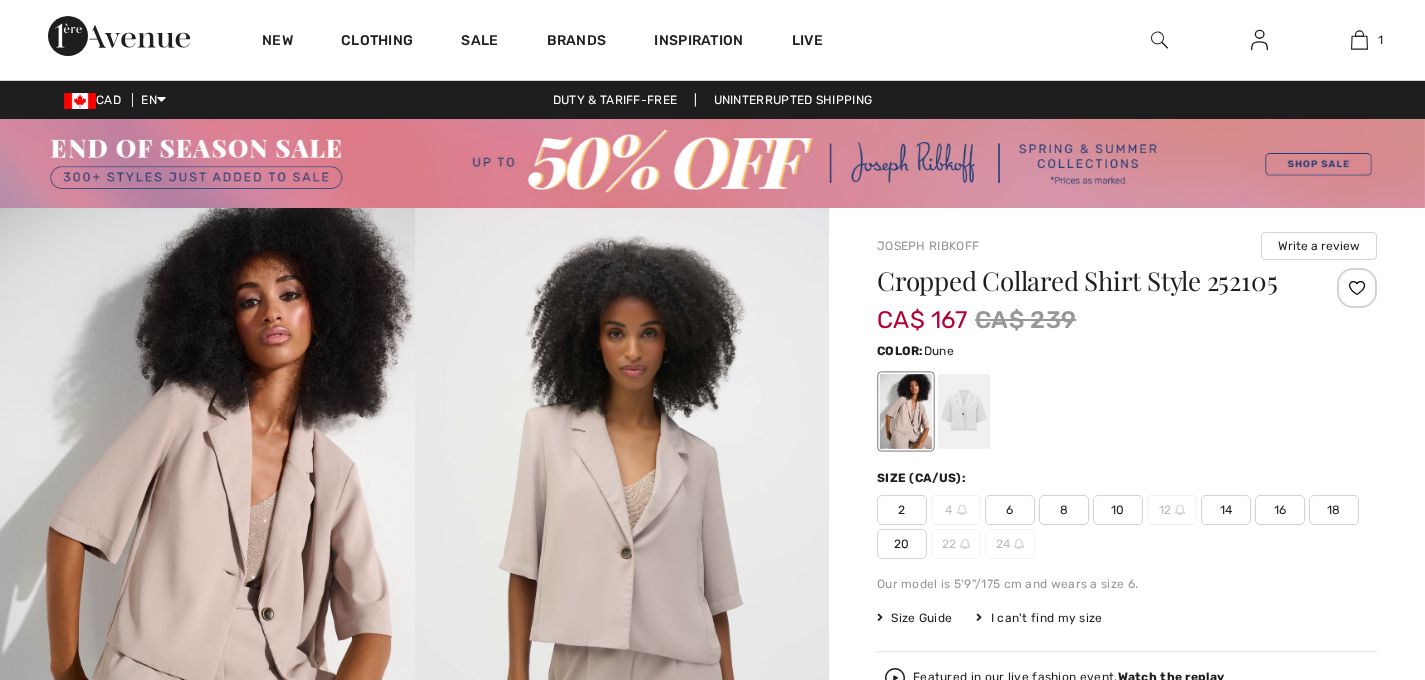 scroll, scrollTop: 0, scrollLeft: 0, axis: both 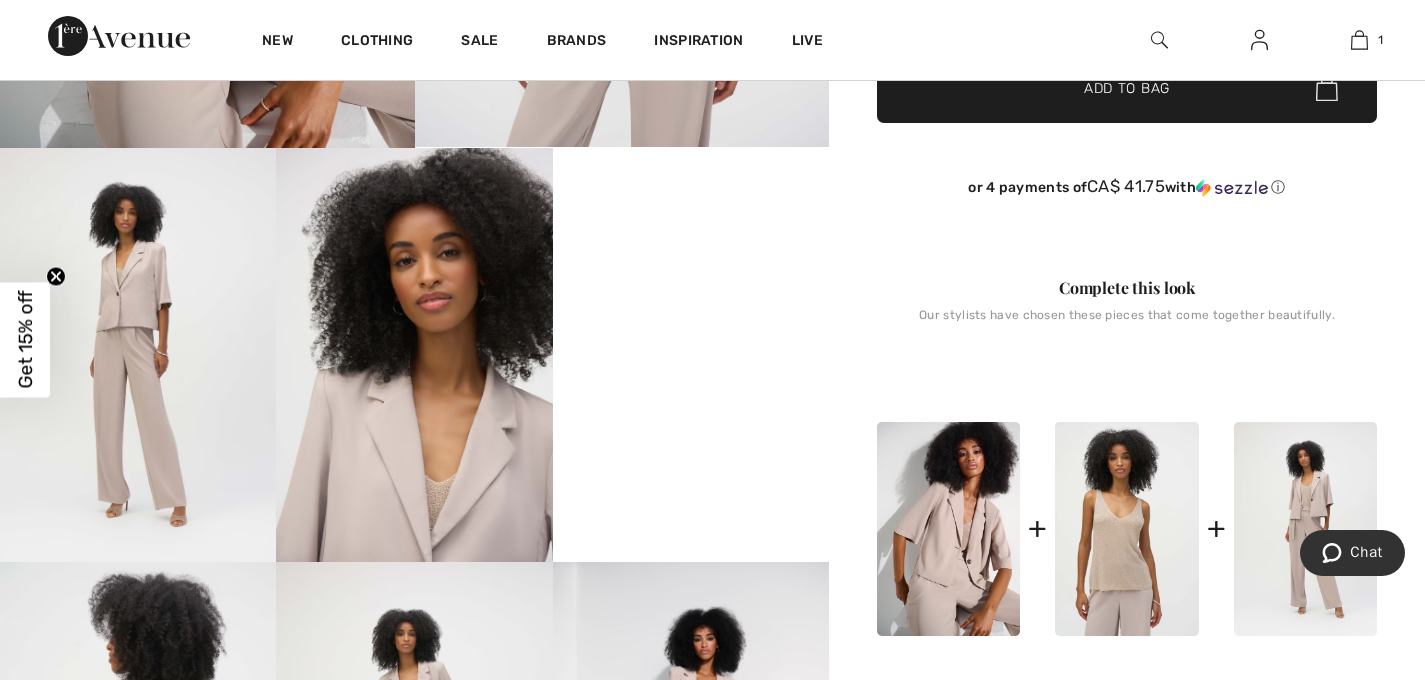 click at bounding box center [1305, 529] 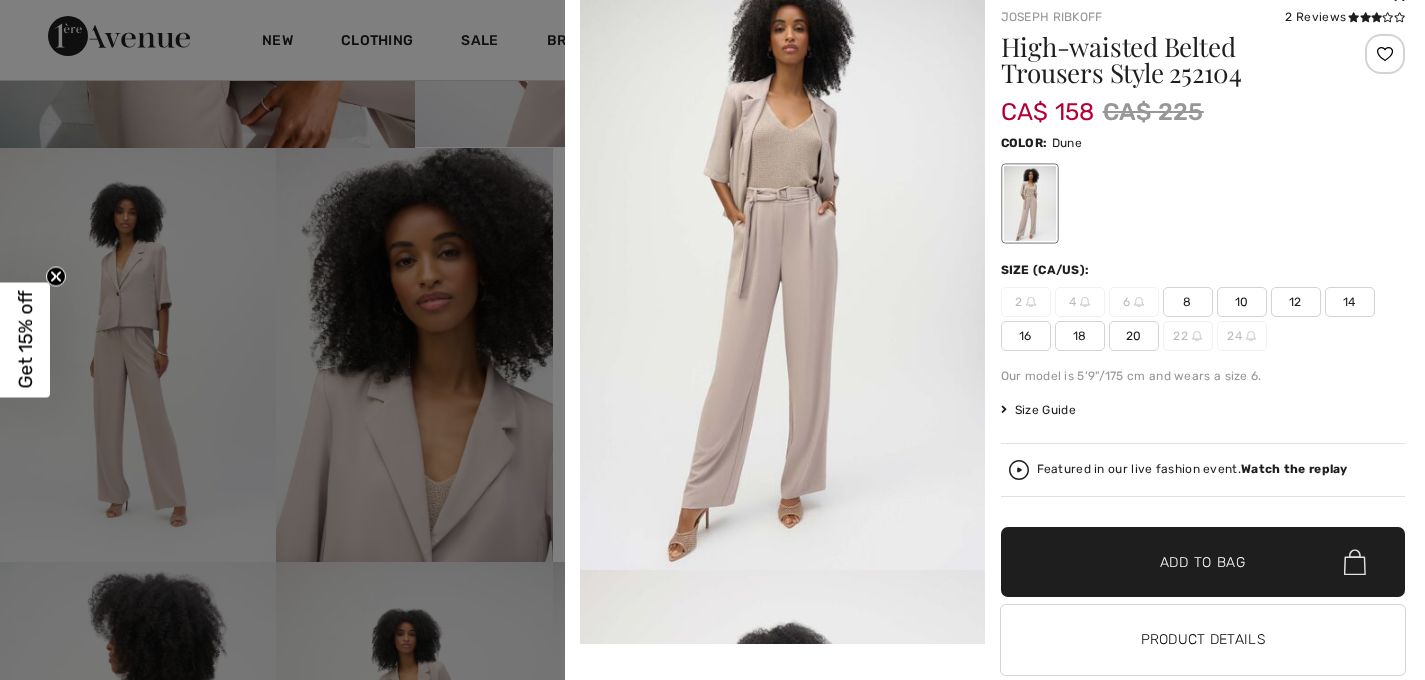 scroll, scrollTop: 77, scrollLeft: 0, axis: vertical 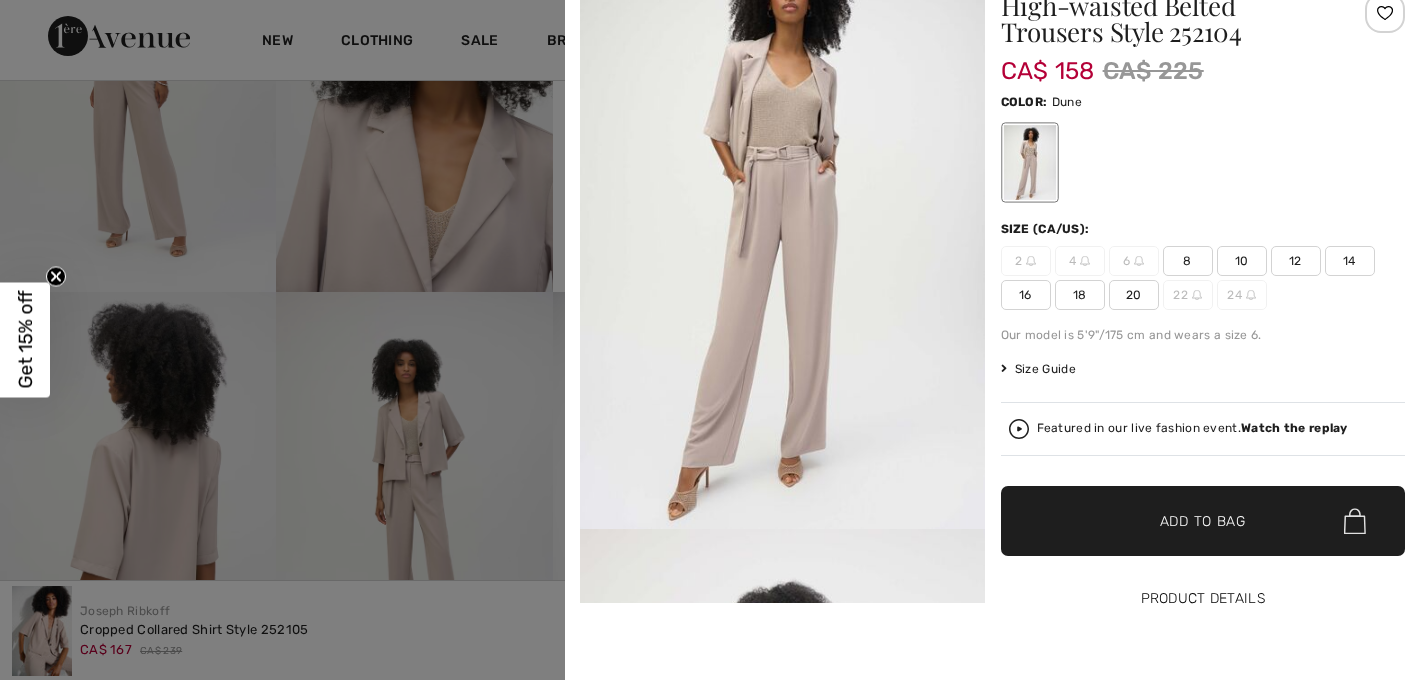 click on "Product Details" at bounding box center [1203, 599] 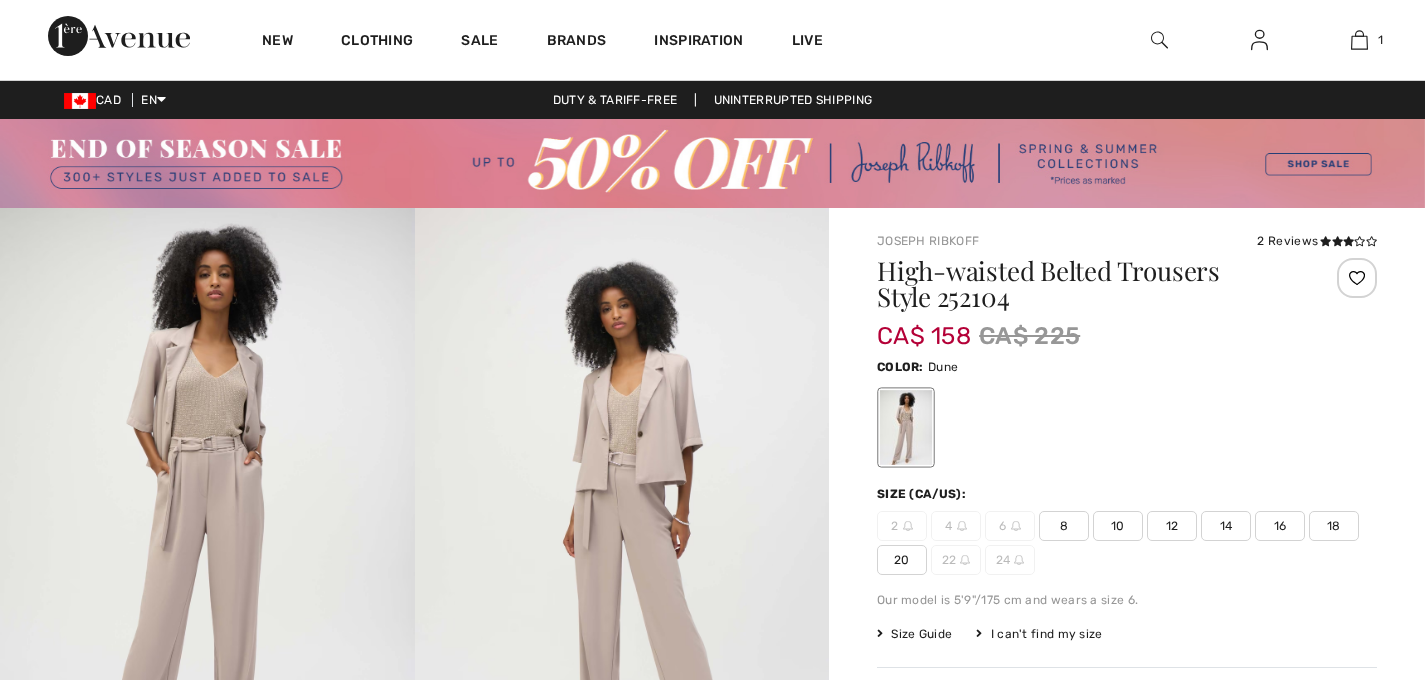 scroll, scrollTop: 209, scrollLeft: 0, axis: vertical 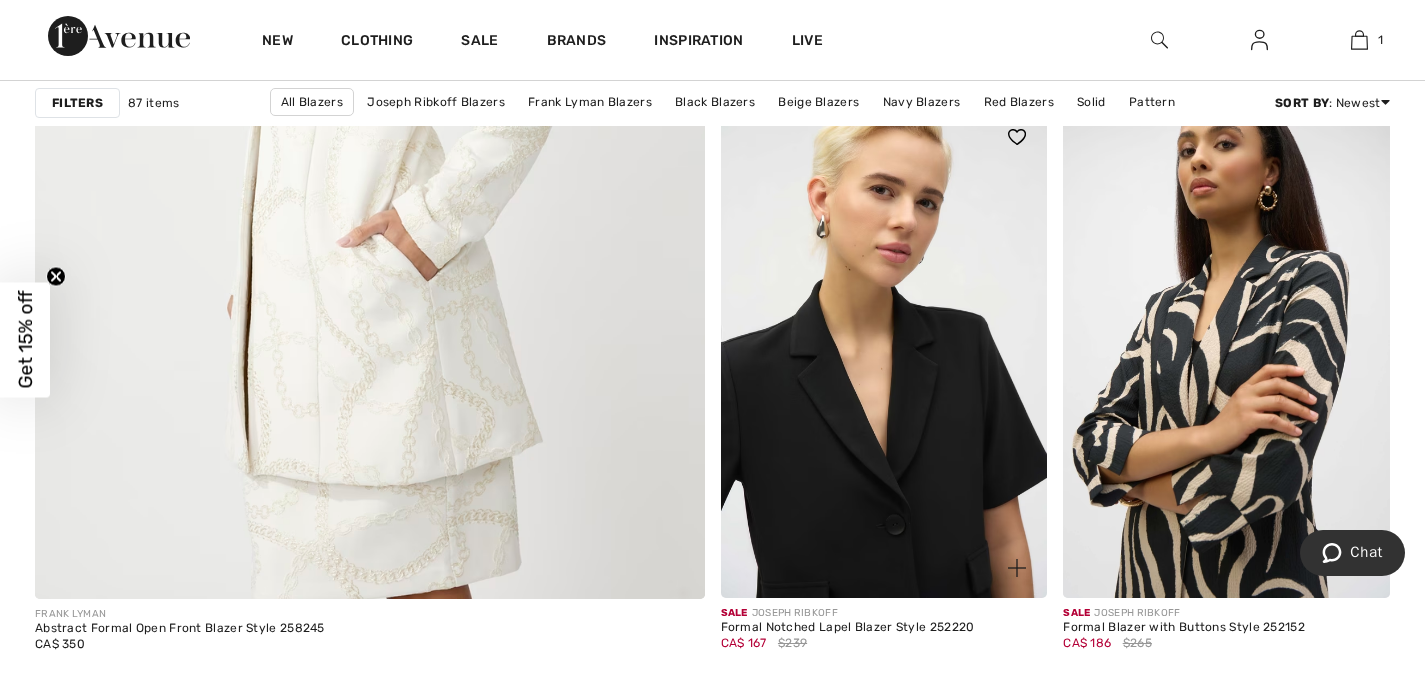 click at bounding box center [884, 352] 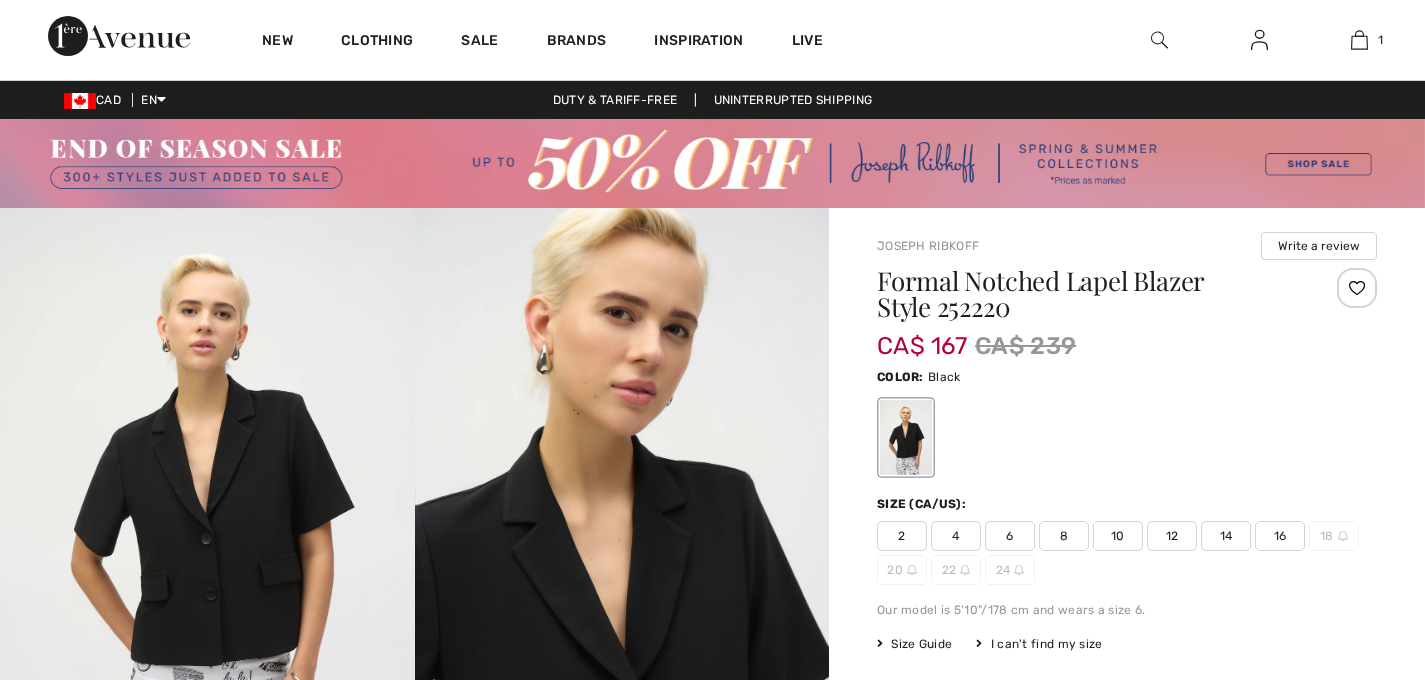scroll, scrollTop: 0, scrollLeft: 0, axis: both 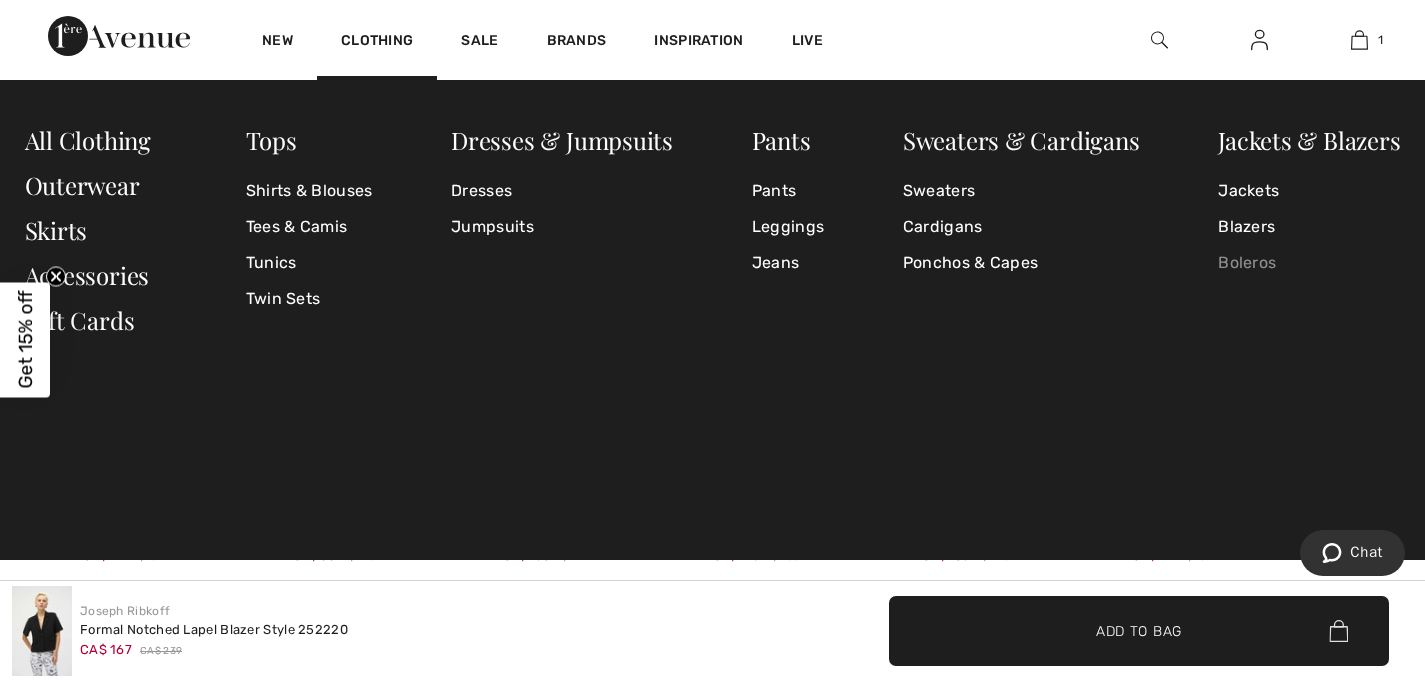 click on "Boleros" at bounding box center [1309, 263] 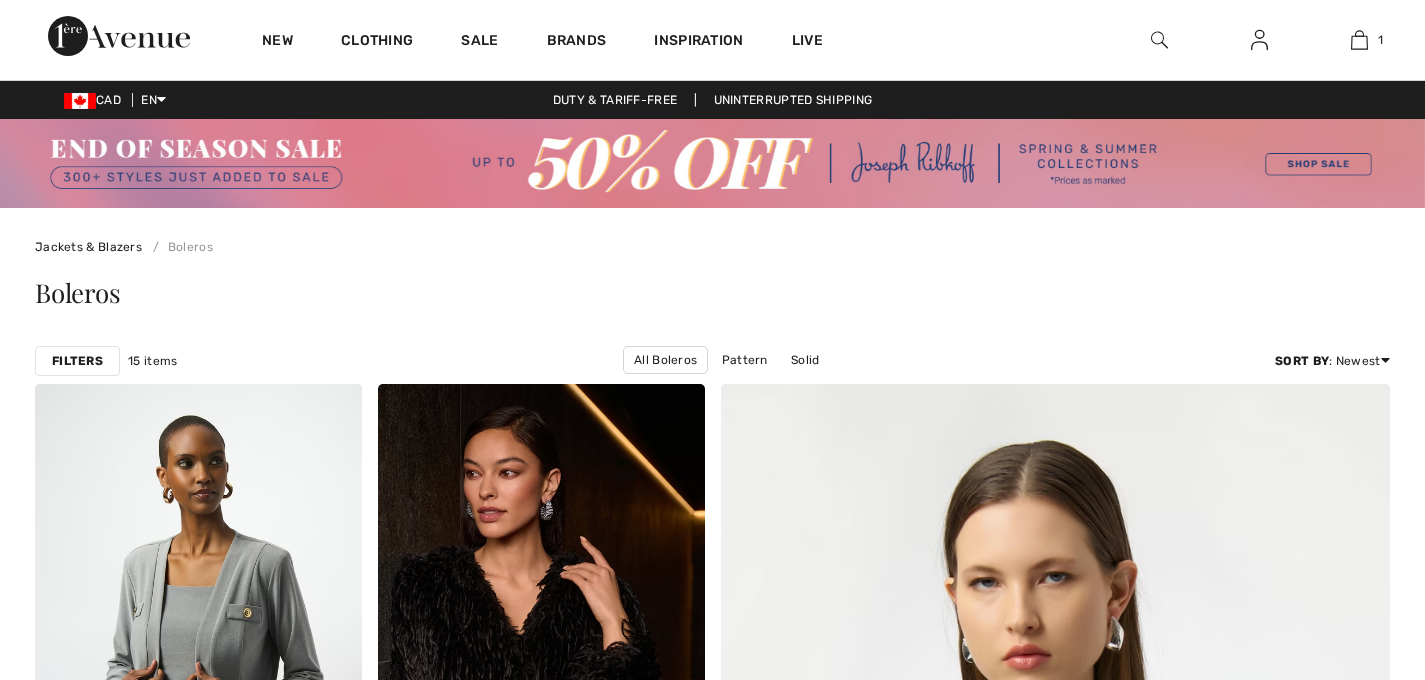 scroll, scrollTop: 0, scrollLeft: 0, axis: both 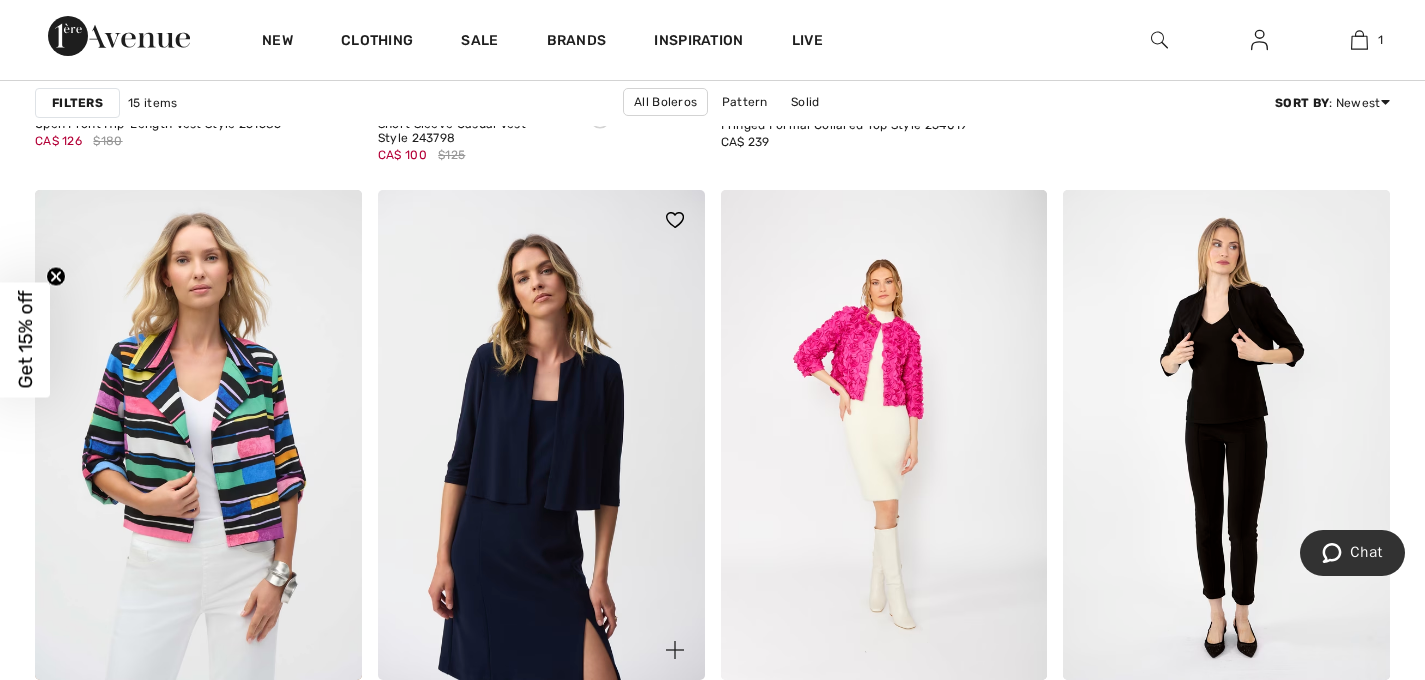 click at bounding box center [541, 435] 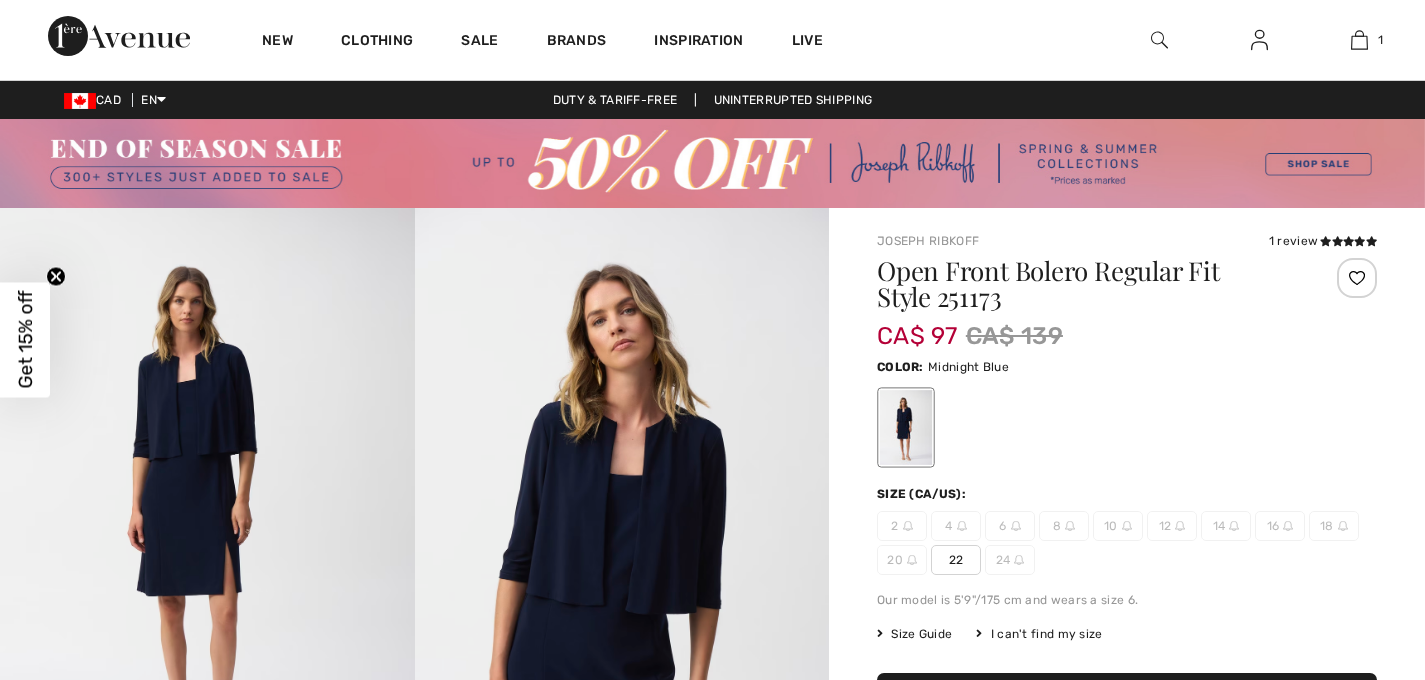 scroll, scrollTop: 0, scrollLeft: 0, axis: both 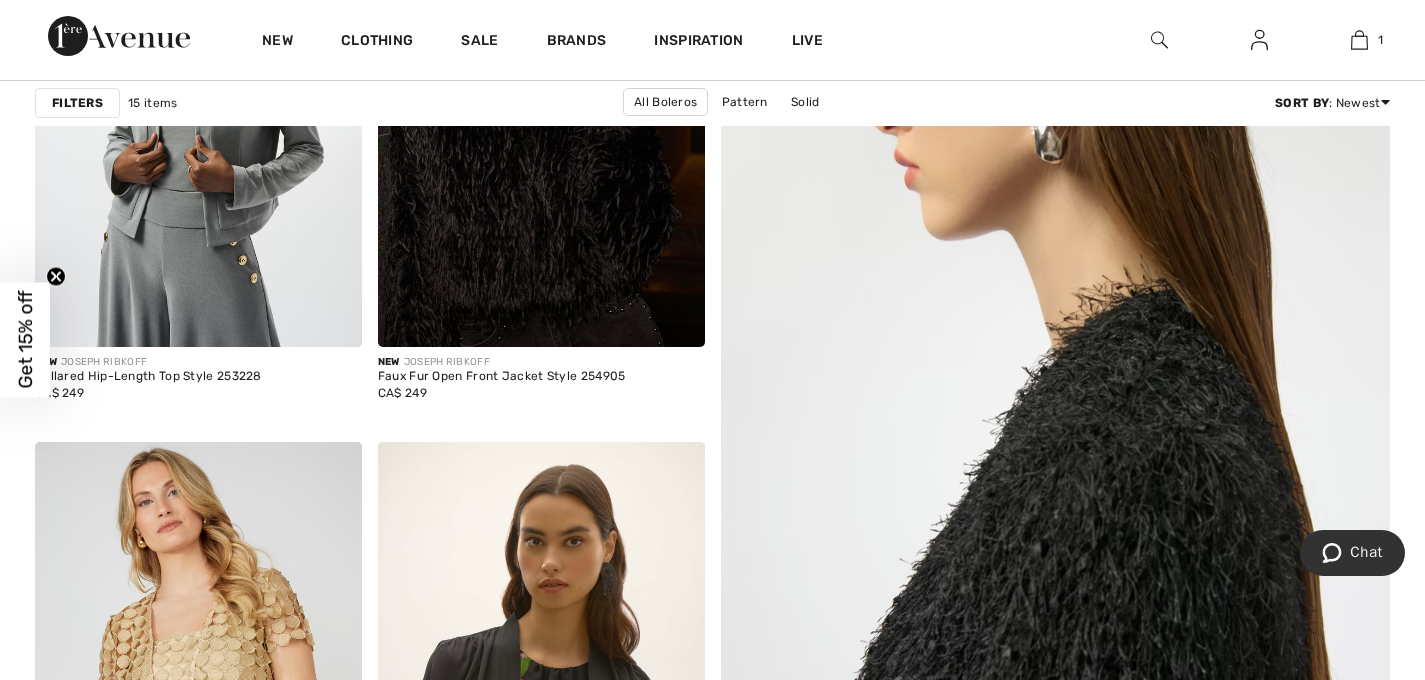 click at bounding box center (1055, 459) 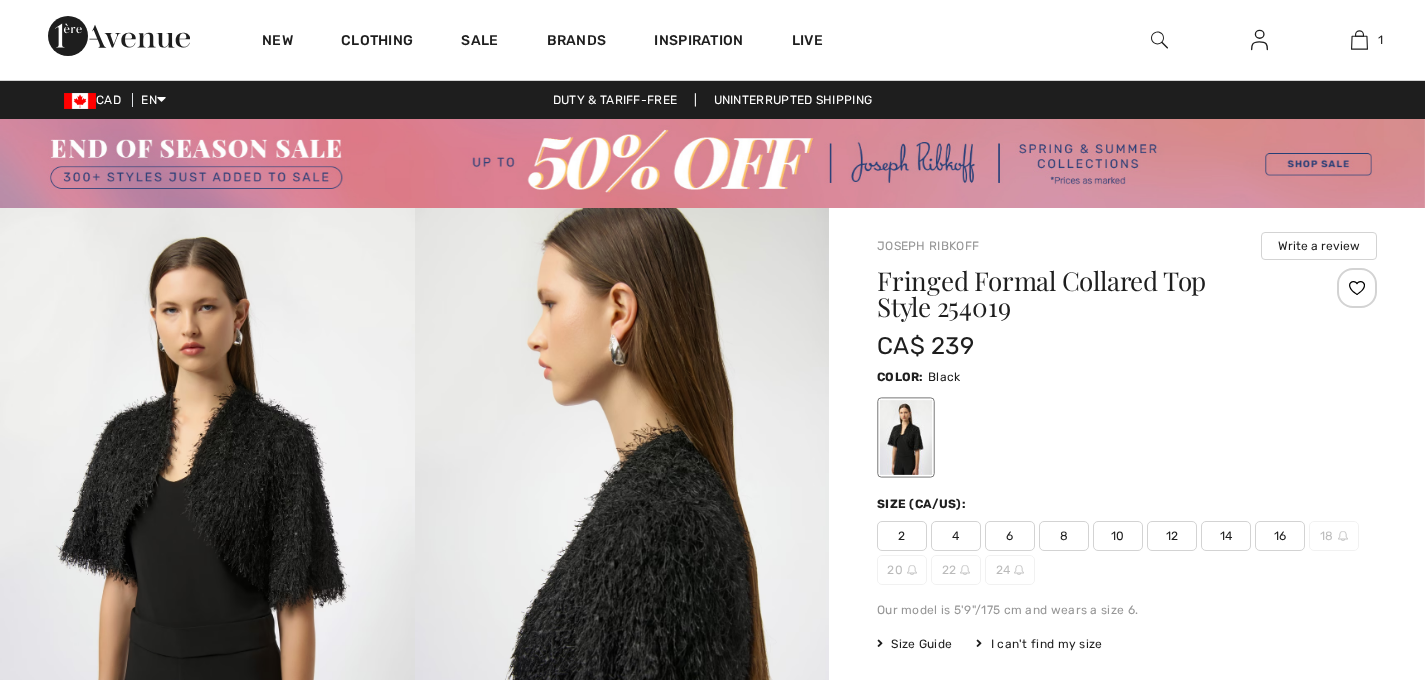 scroll, scrollTop: 0, scrollLeft: 0, axis: both 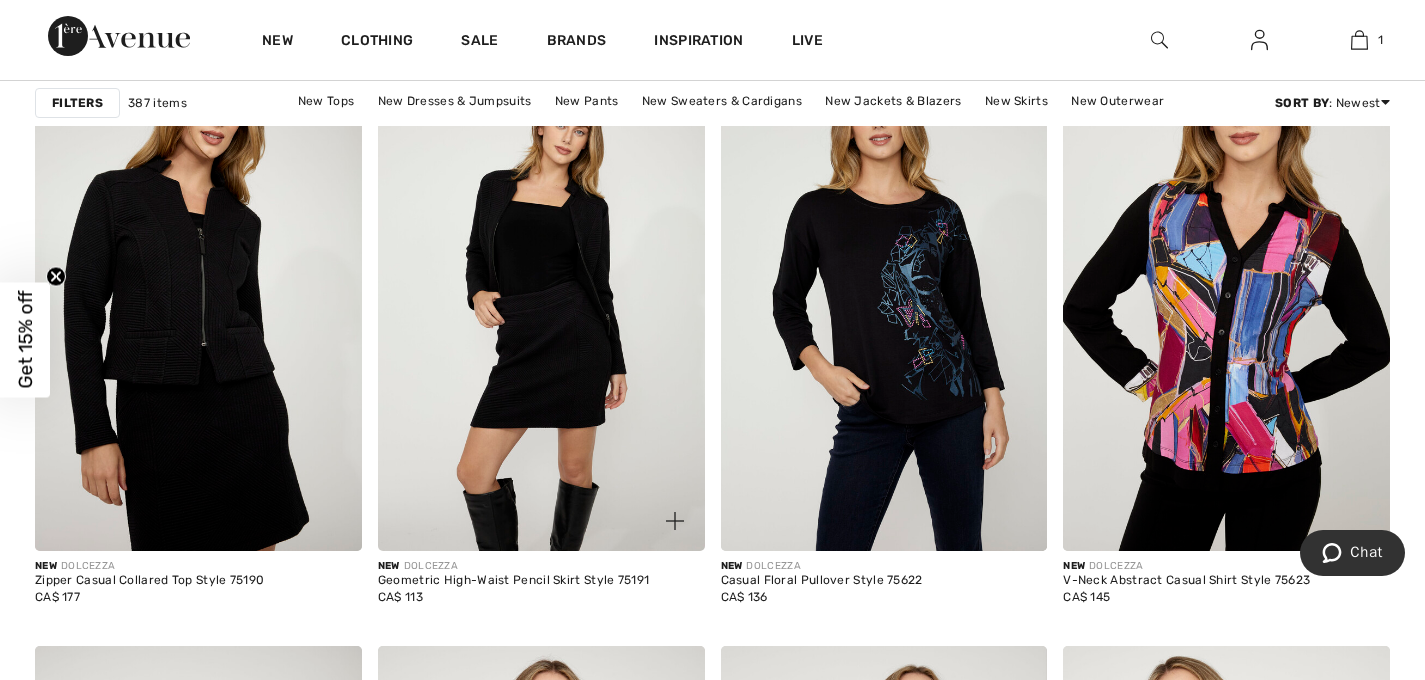 click at bounding box center (541, 306) 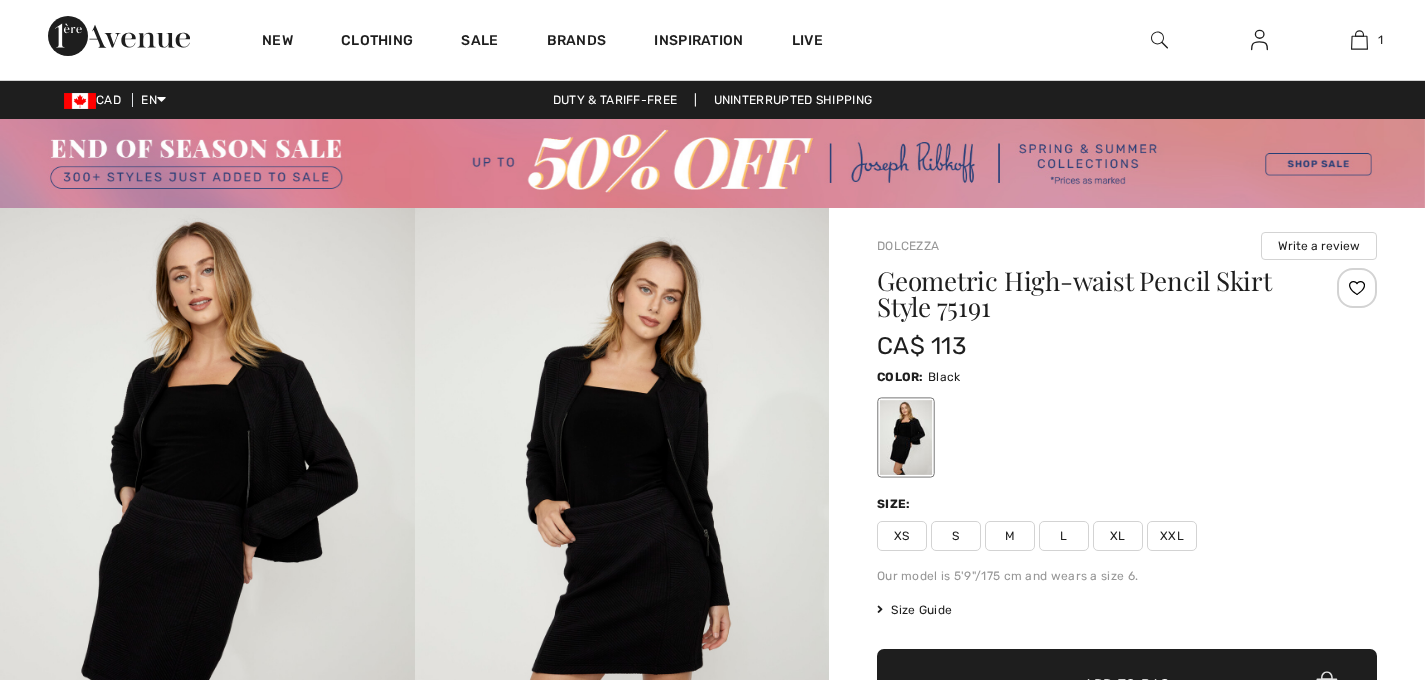 scroll, scrollTop: 0, scrollLeft: 0, axis: both 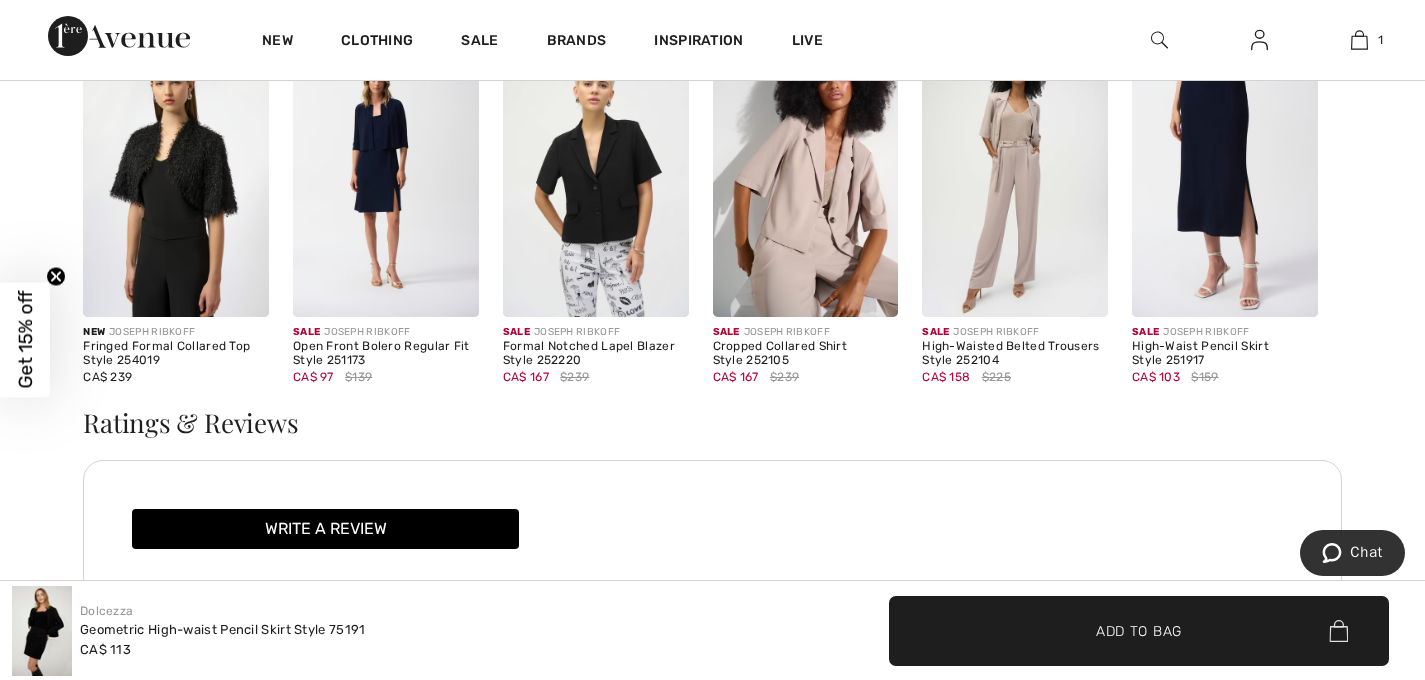 click at bounding box center [176, 177] 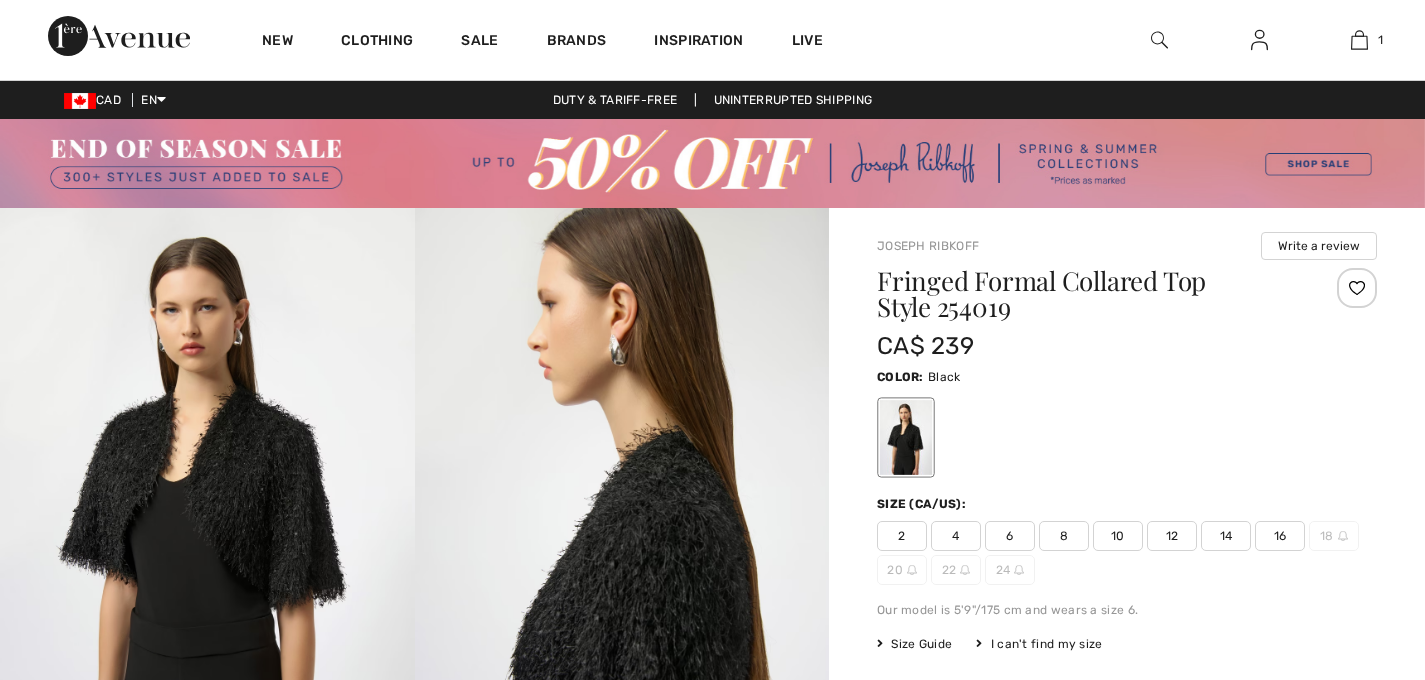scroll, scrollTop: 0, scrollLeft: 0, axis: both 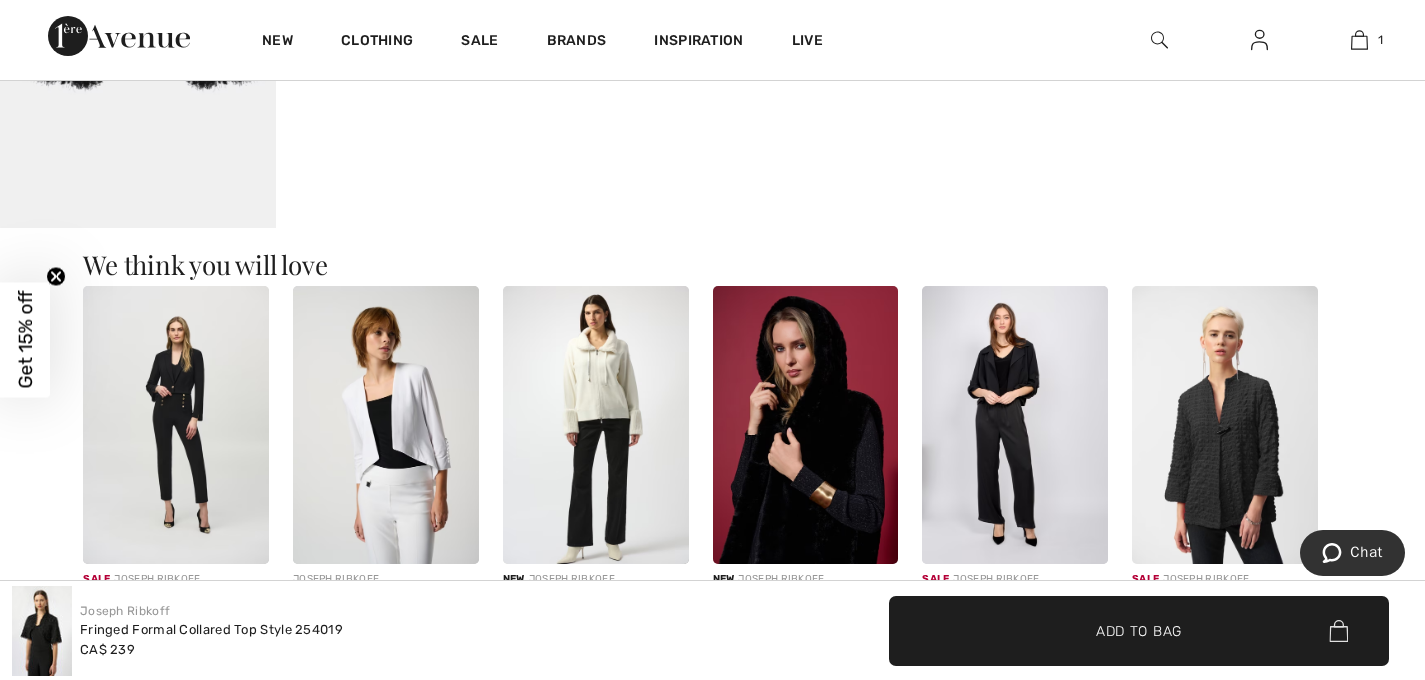 click at bounding box center (1225, 425) 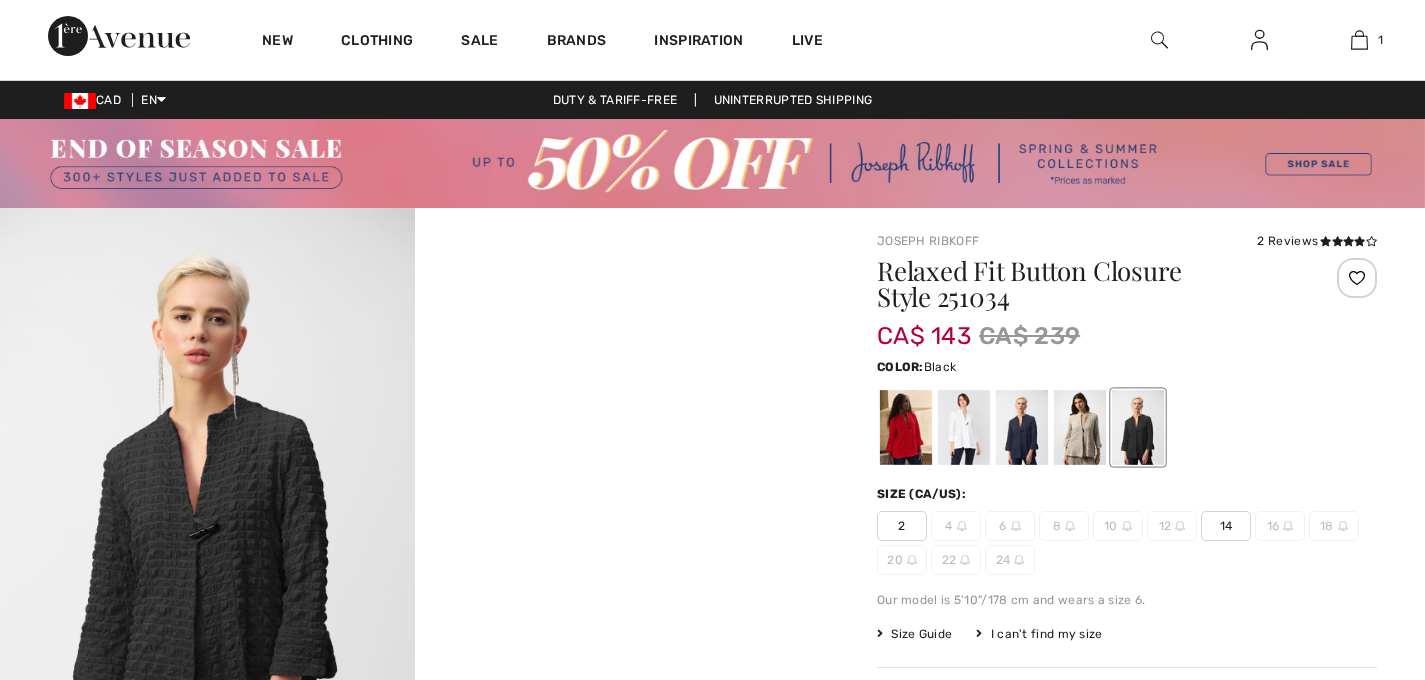 scroll, scrollTop: 0, scrollLeft: 0, axis: both 